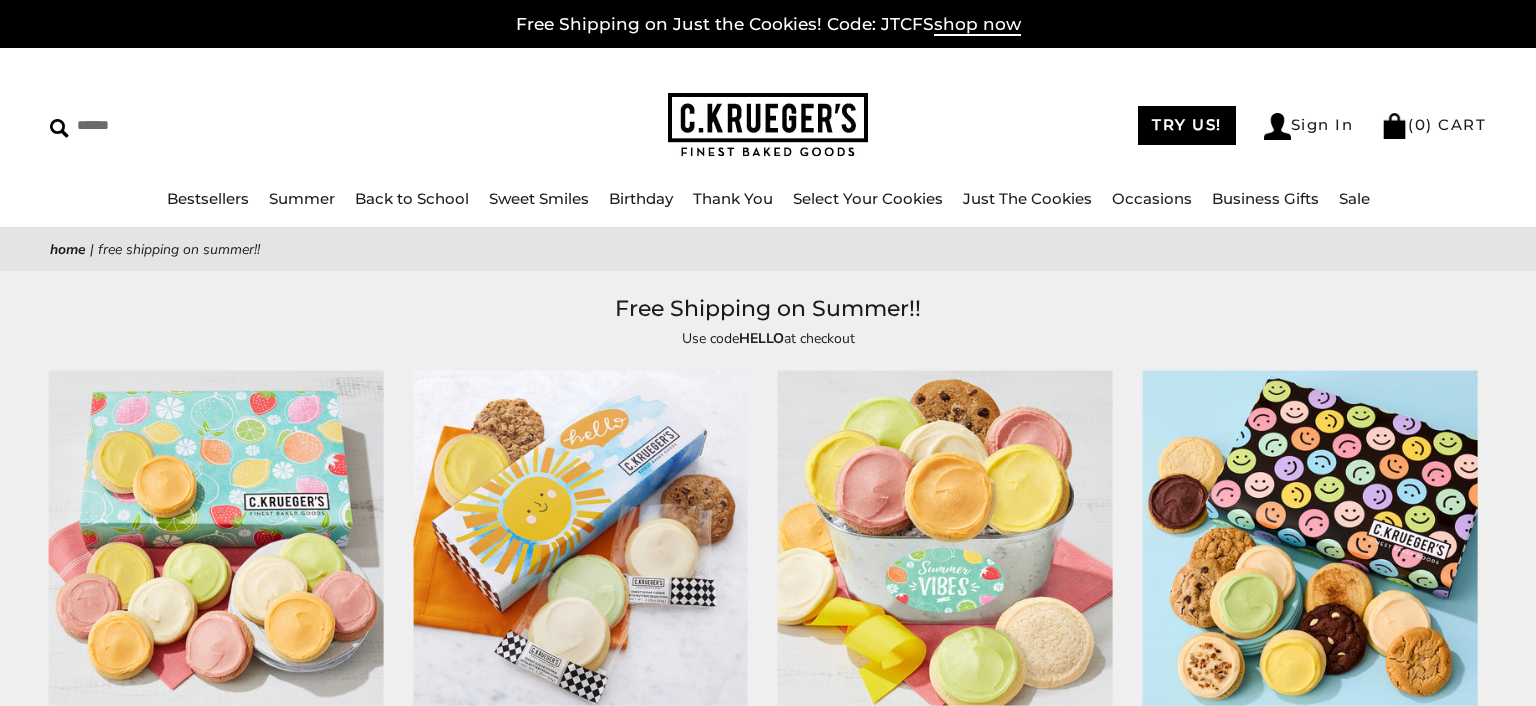 scroll, scrollTop: 0, scrollLeft: 0, axis: both 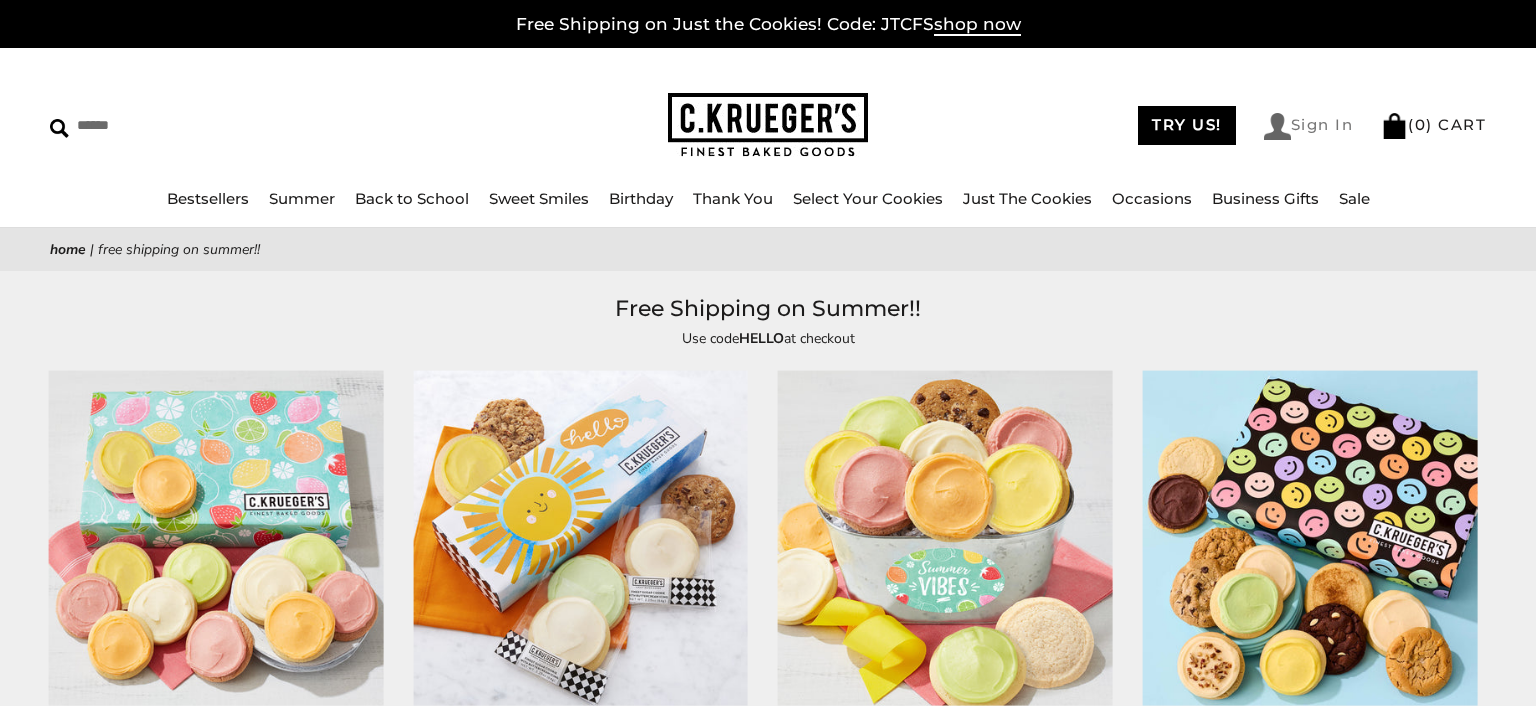 click at bounding box center (1277, 126) 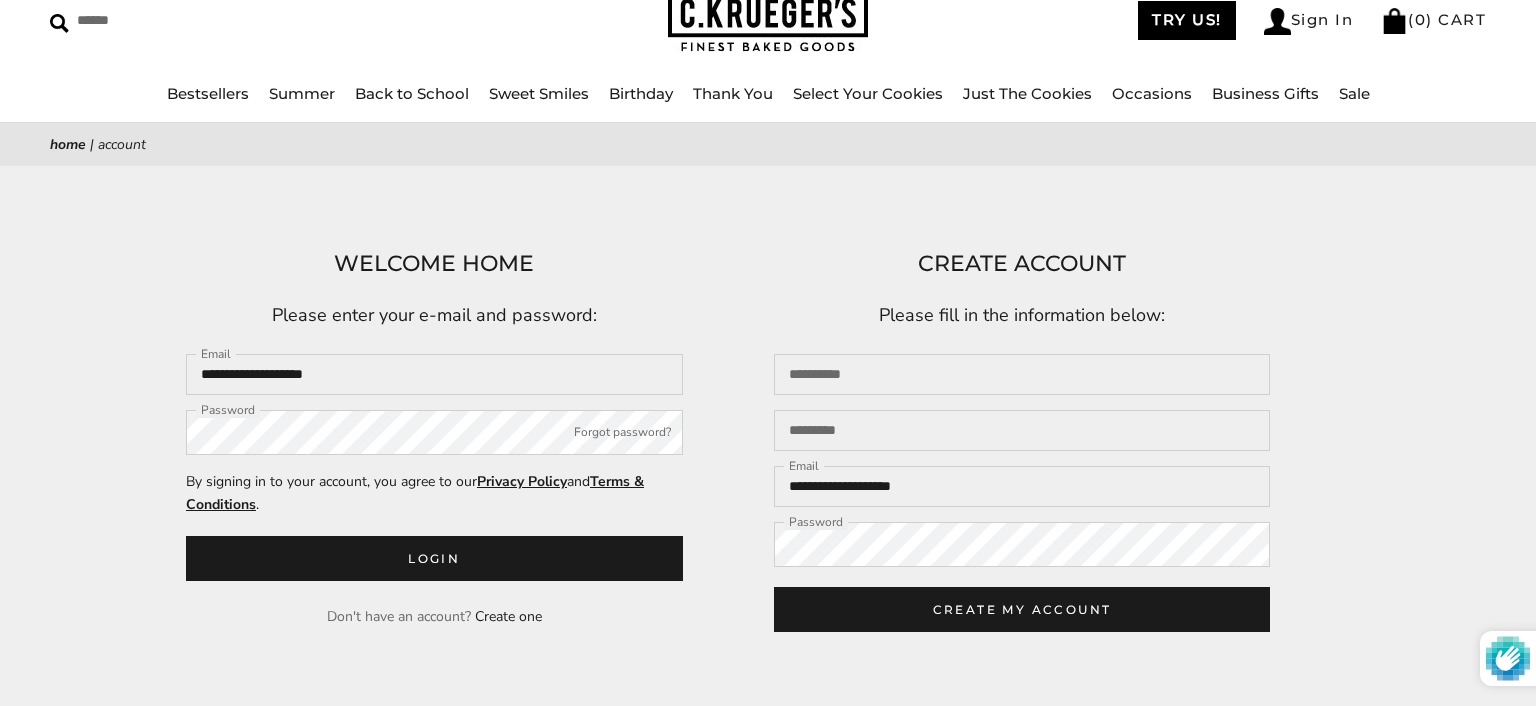 scroll, scrollTop: 105, scrollLeft: 0, axis: vertical 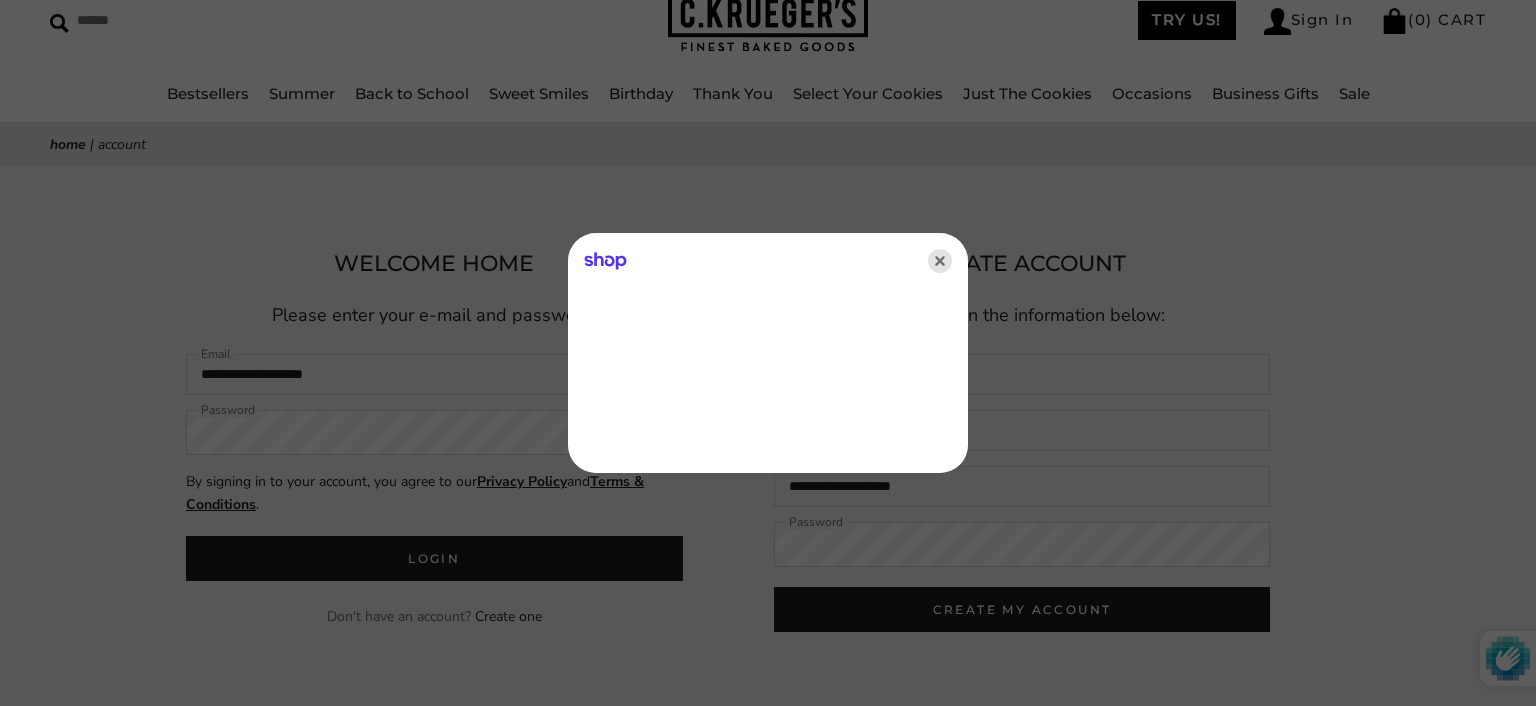 click 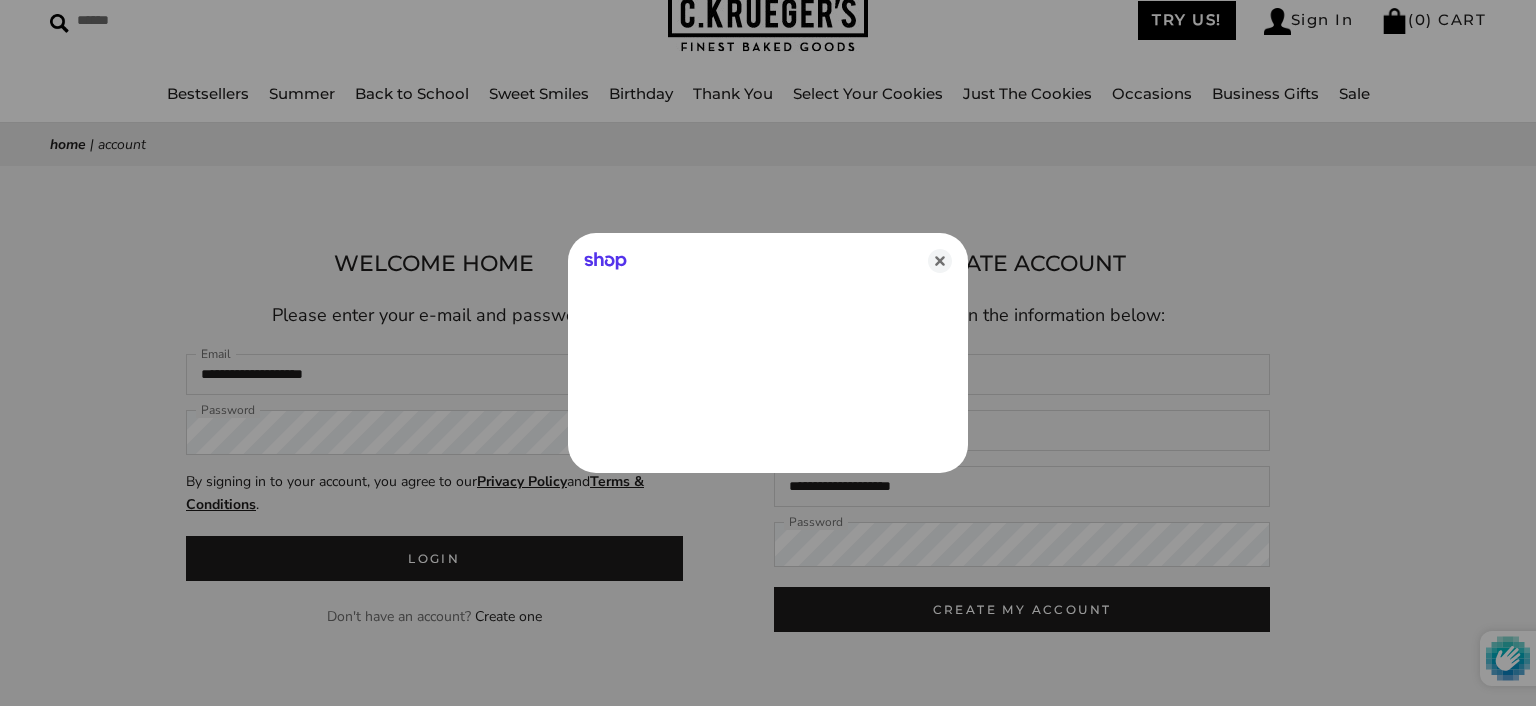 click at bounding box center (768, 353) 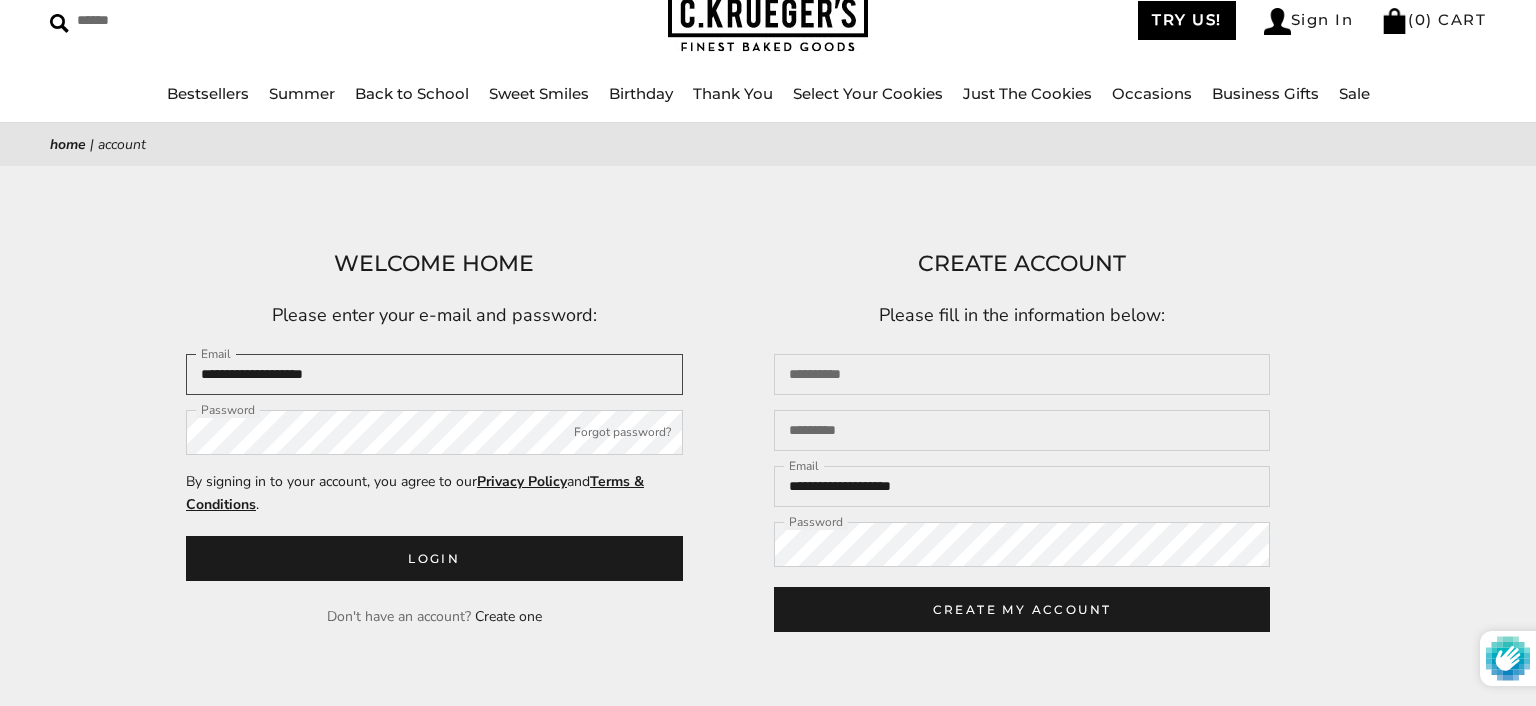 click on "**********" at bounding box center [434, 374] 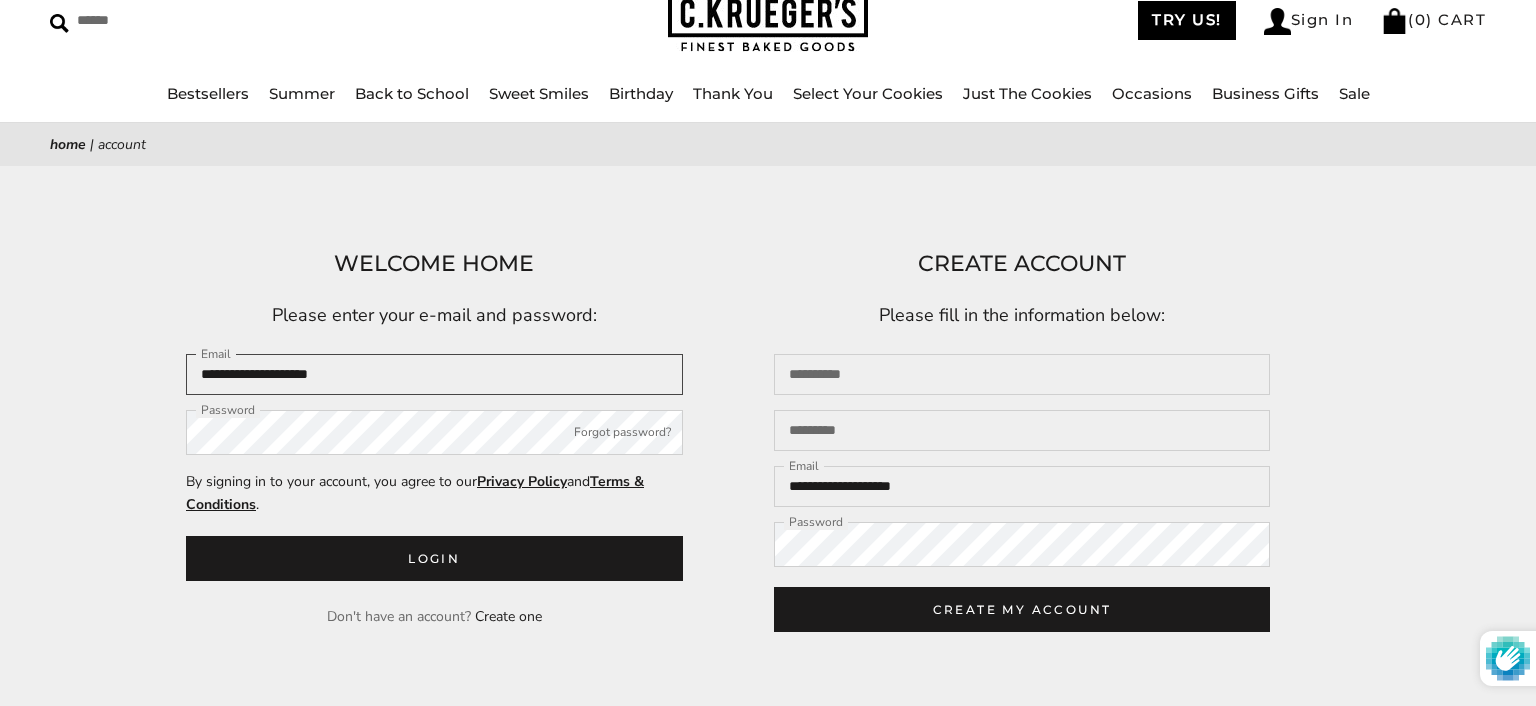 type on "**********" 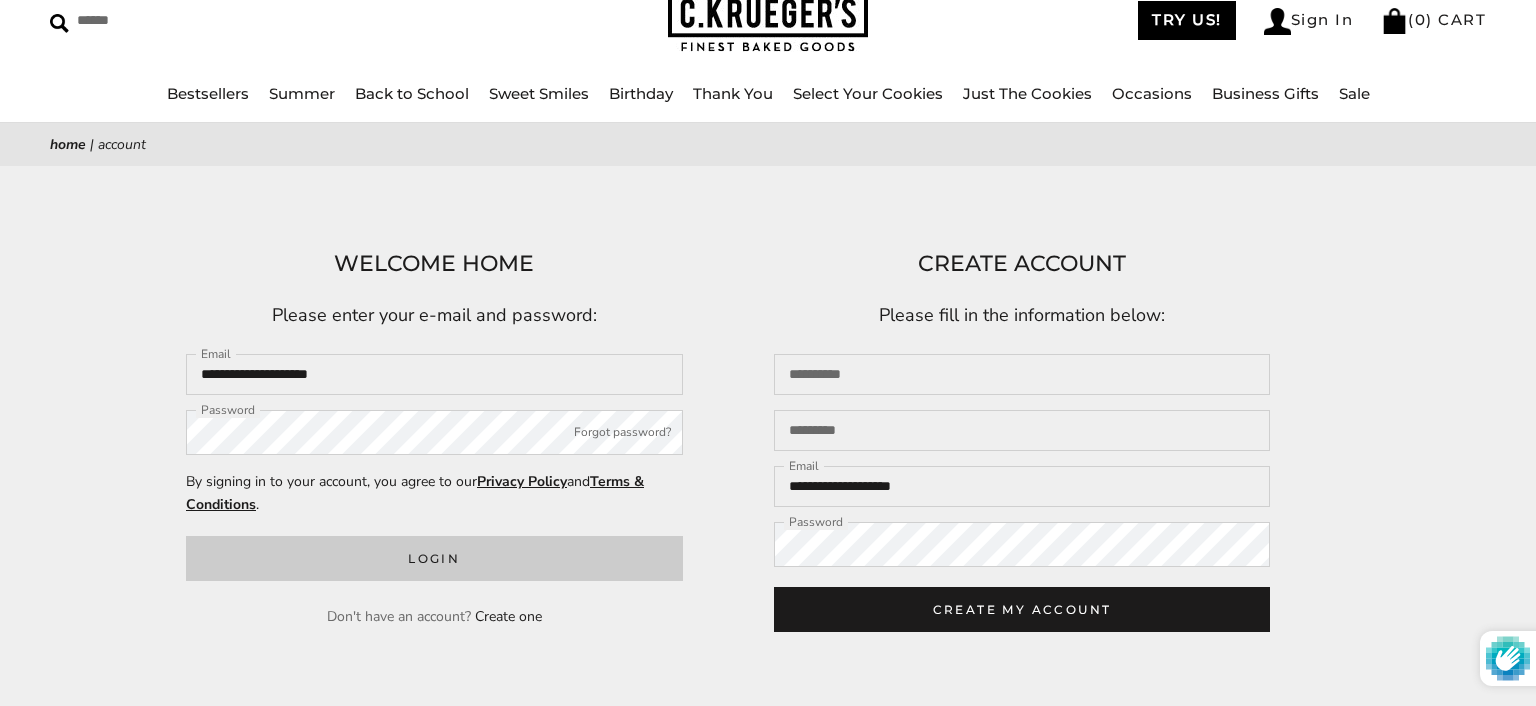 click on "Login" at bounding box center [434, 558] 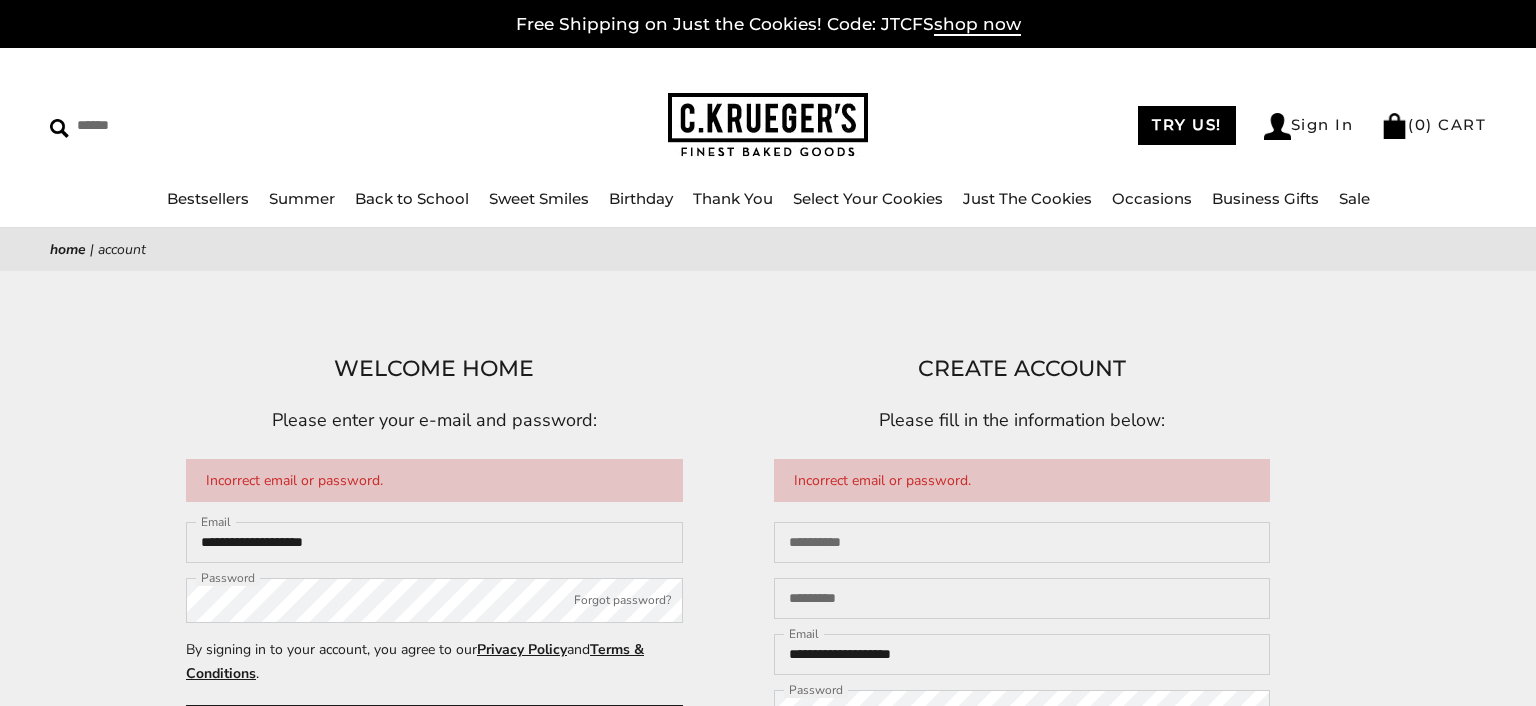 scroll, scrollTop: 0, scrollLeft: 0, axis: both 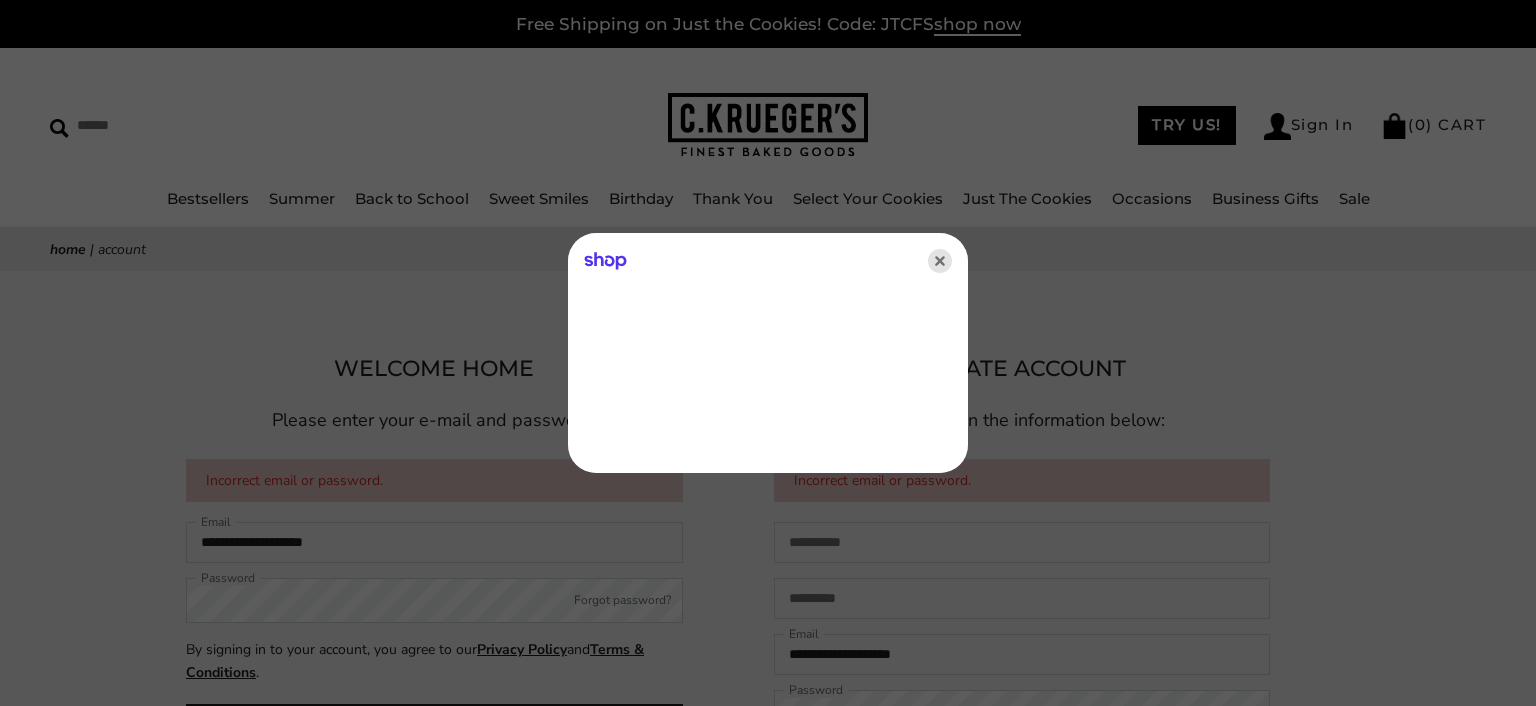 click 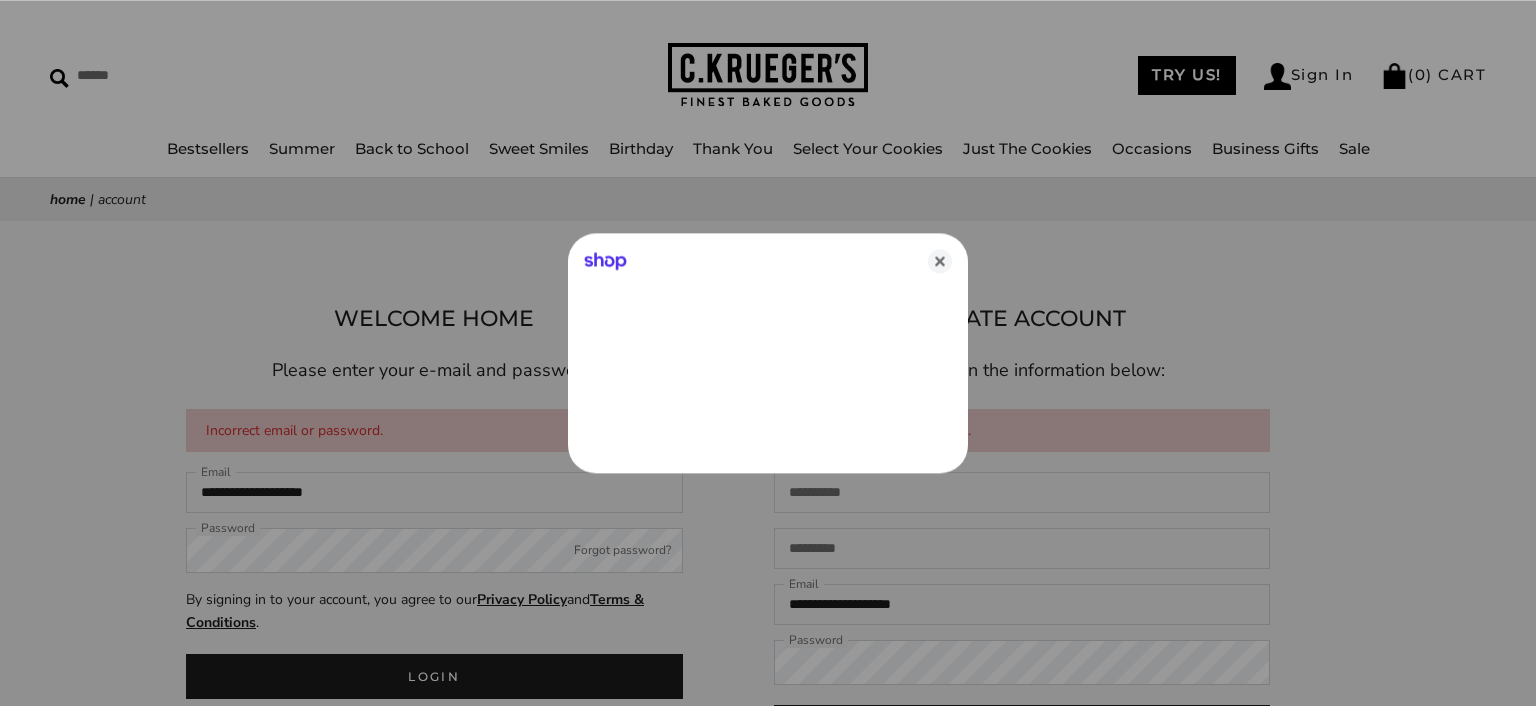 scroll, scrollTop: 105, scrollLeft: 0, axis: vertical 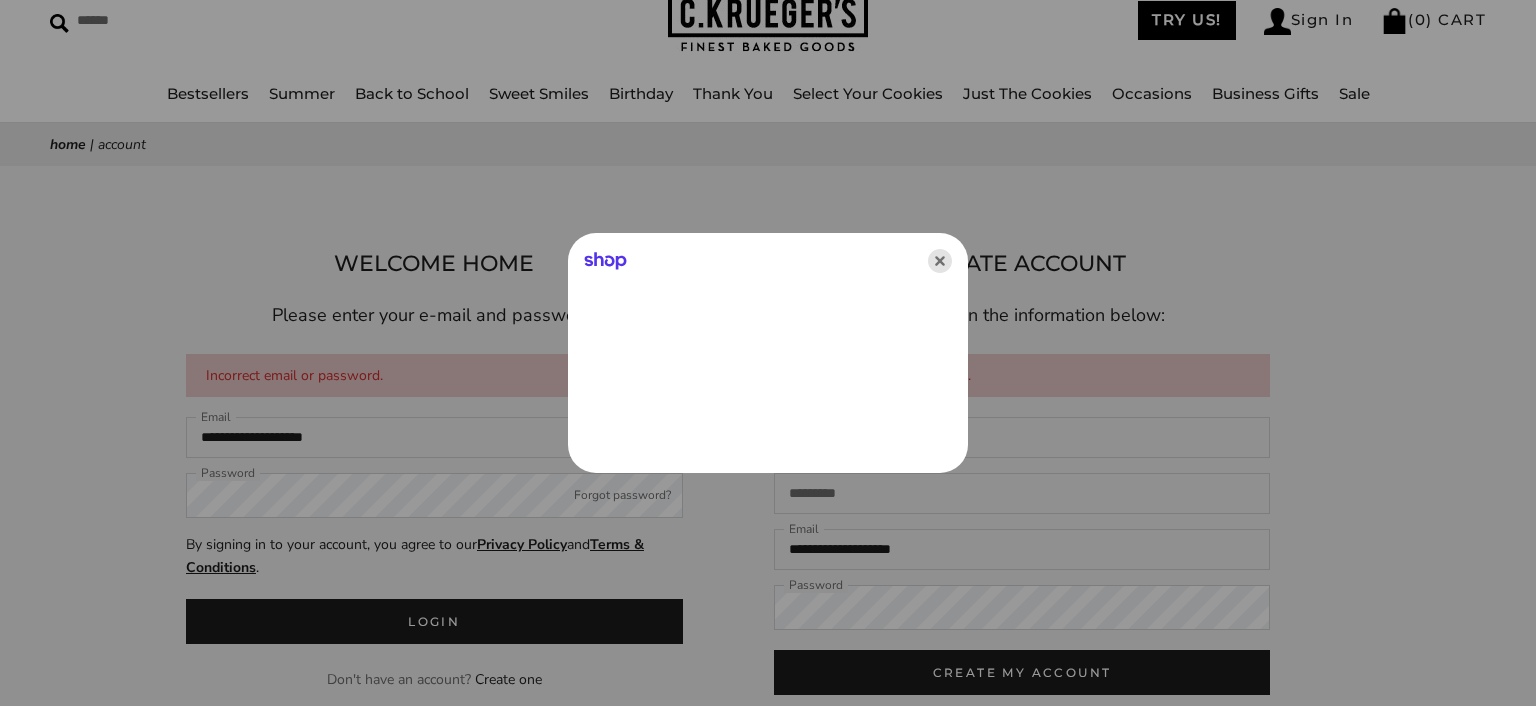 click 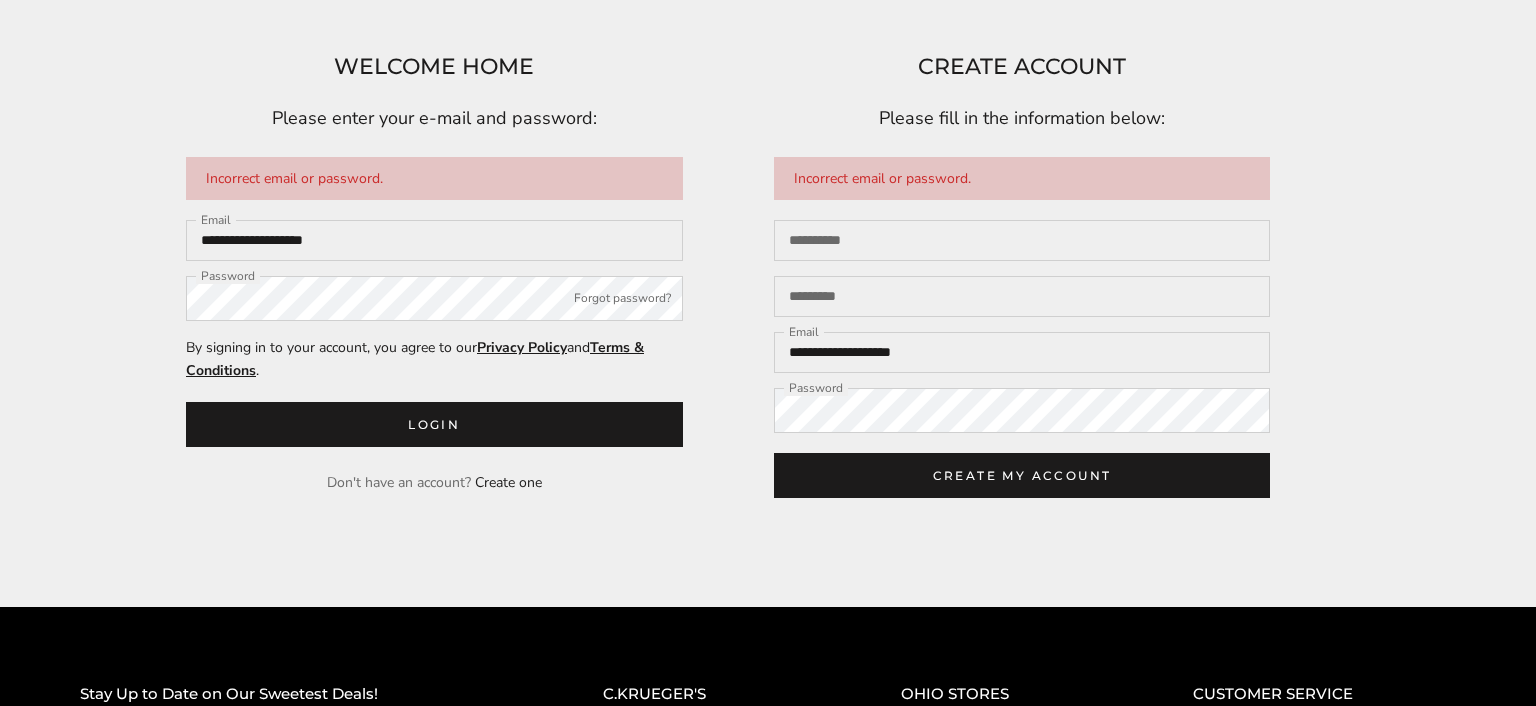 scroll, scrollTop: 316, scrollLeft: 0, axis: vertical 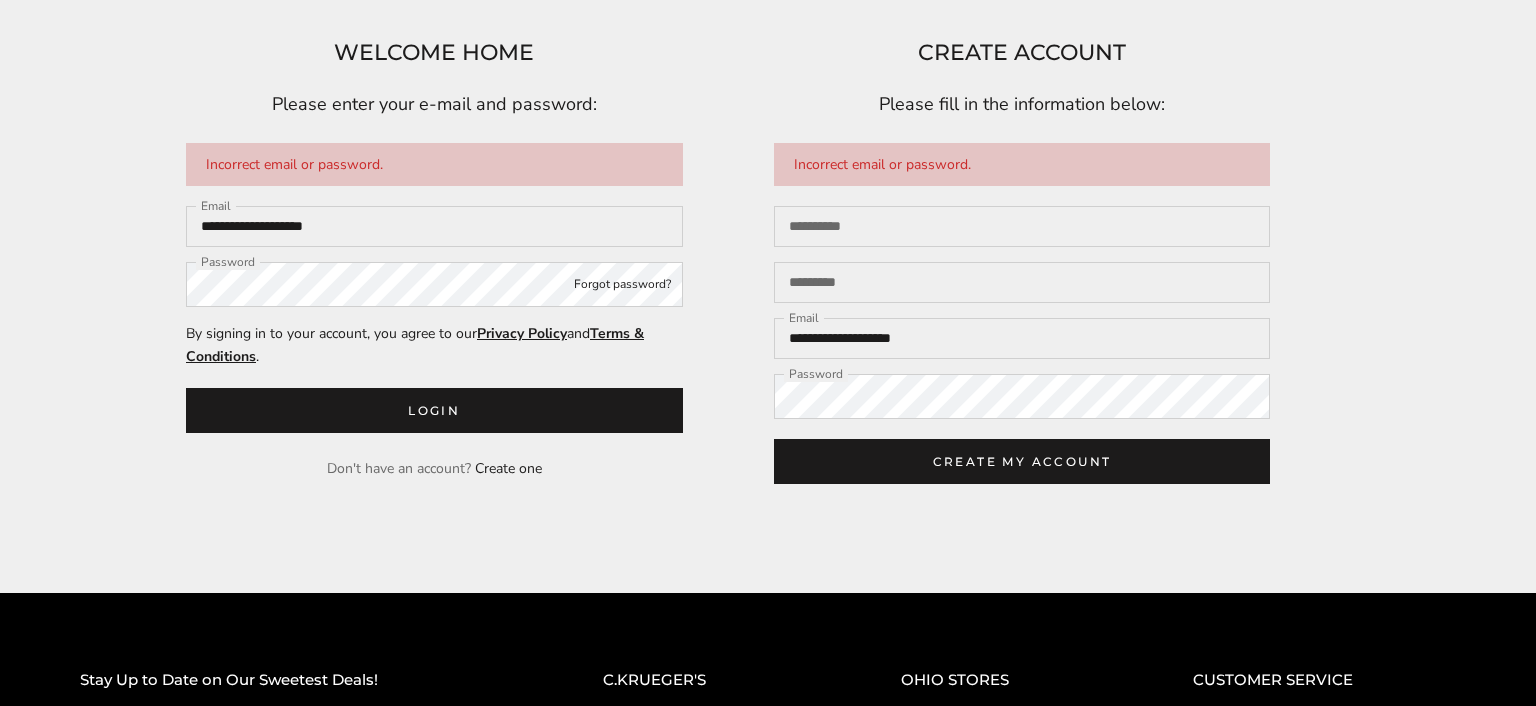 click on "Forgot password?" at bounding box center (622, 285) 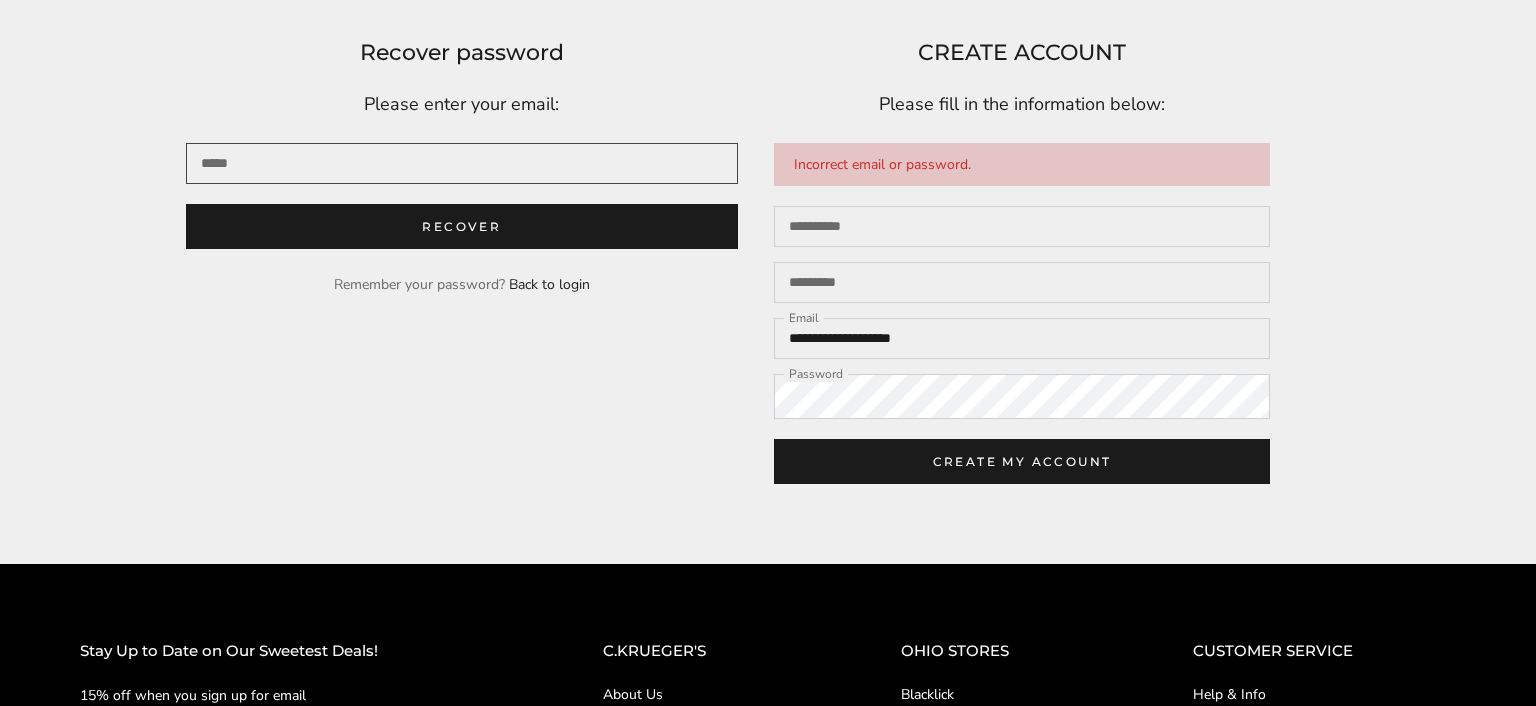 click at bounding box center [462, 163] 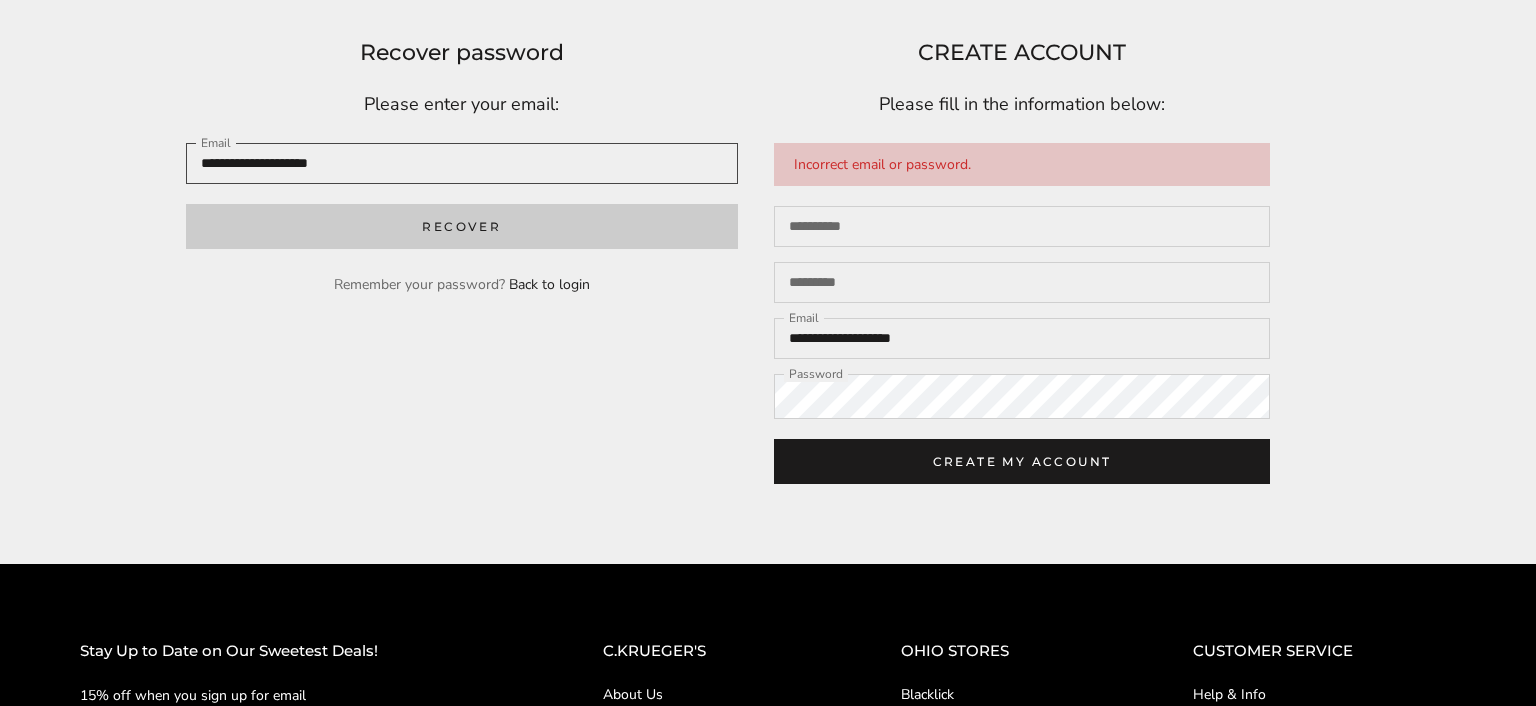 type on "**********" 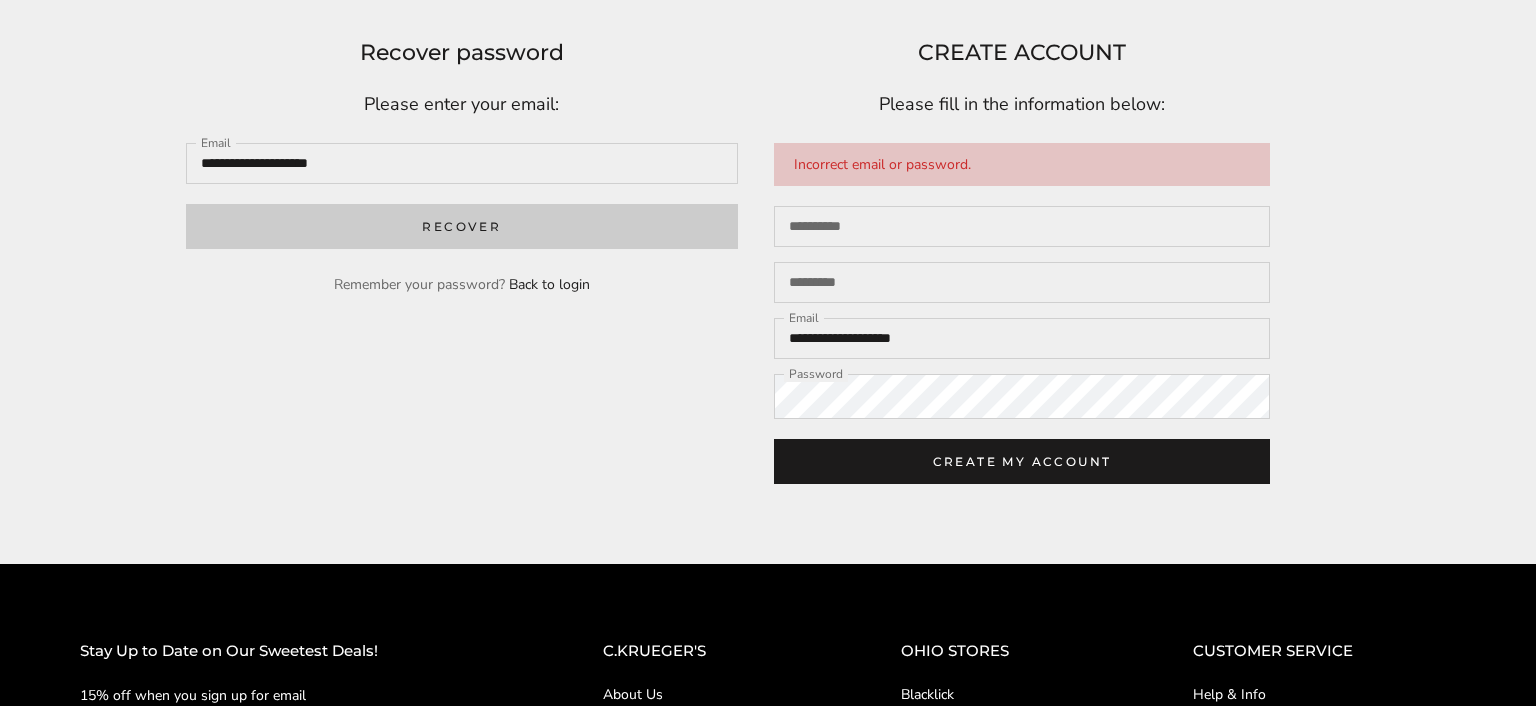 click on "Recover" at bounding box center (462, 226) 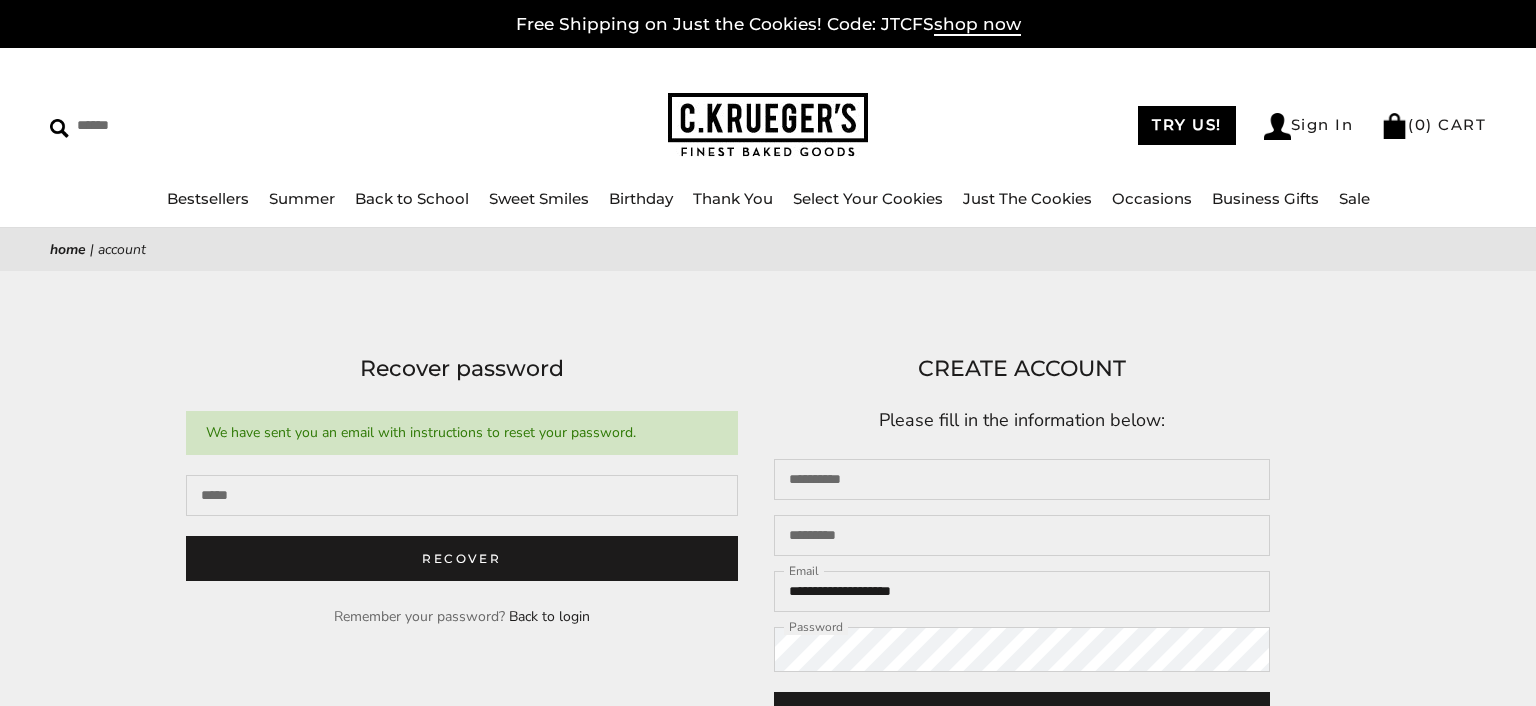 scroll, scrollTop: 0, scrollLeft: 0, axis: both 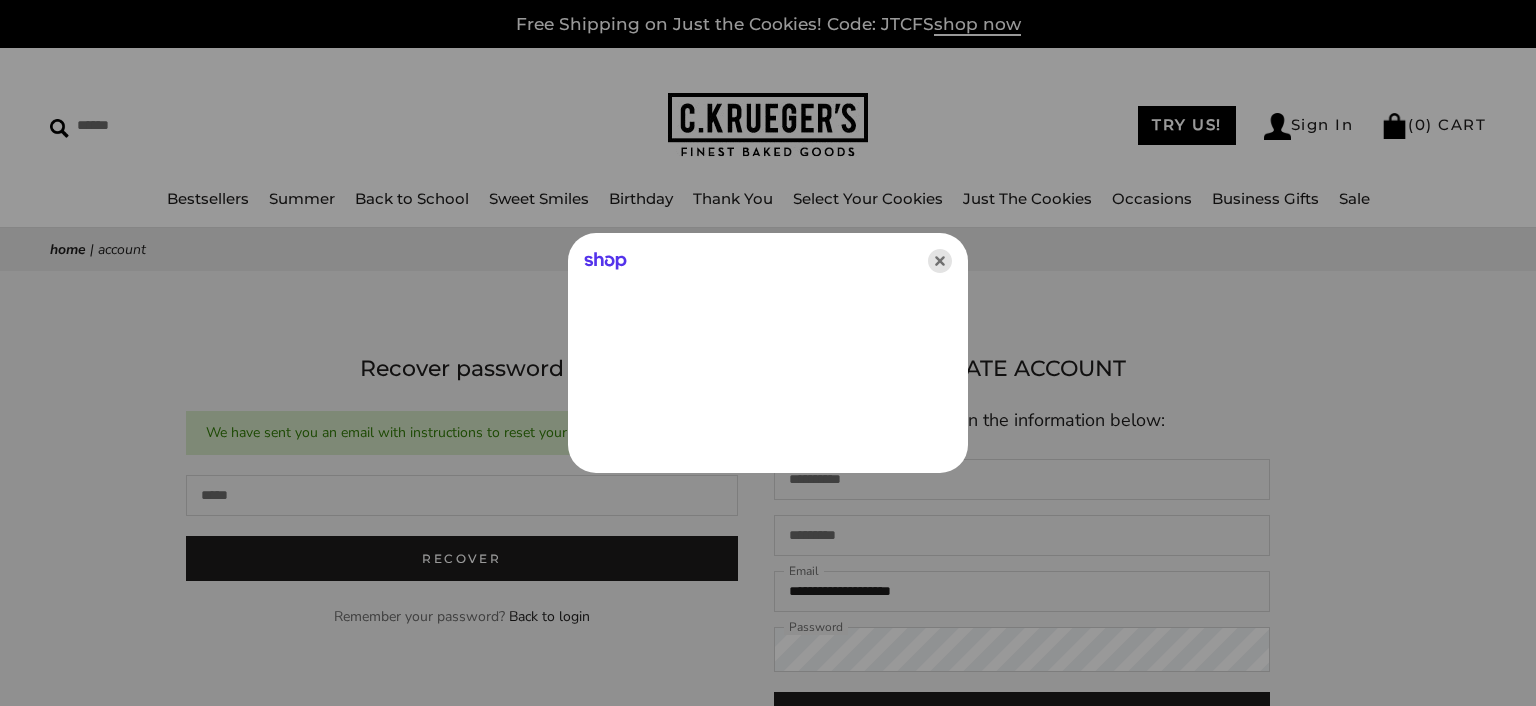 click 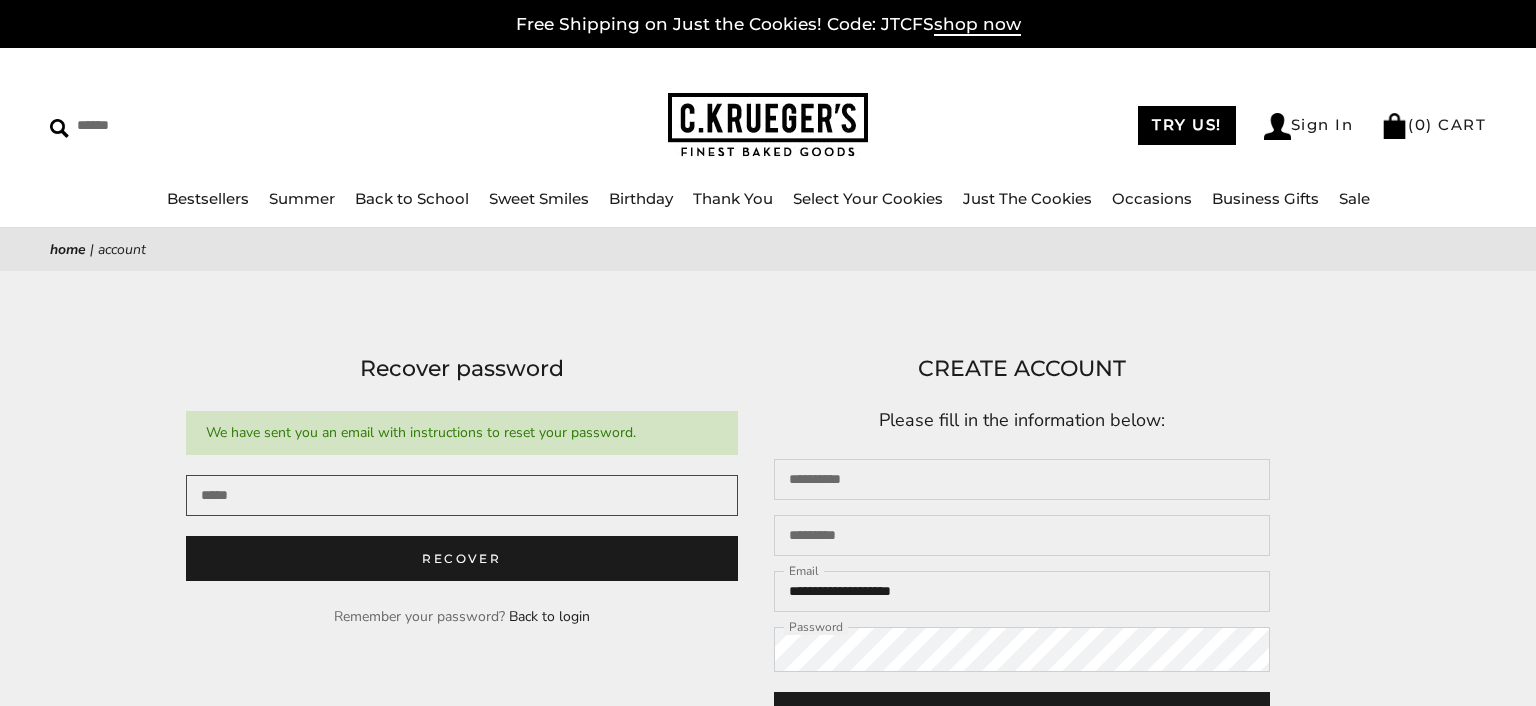 click at bounding box center [462, 495] 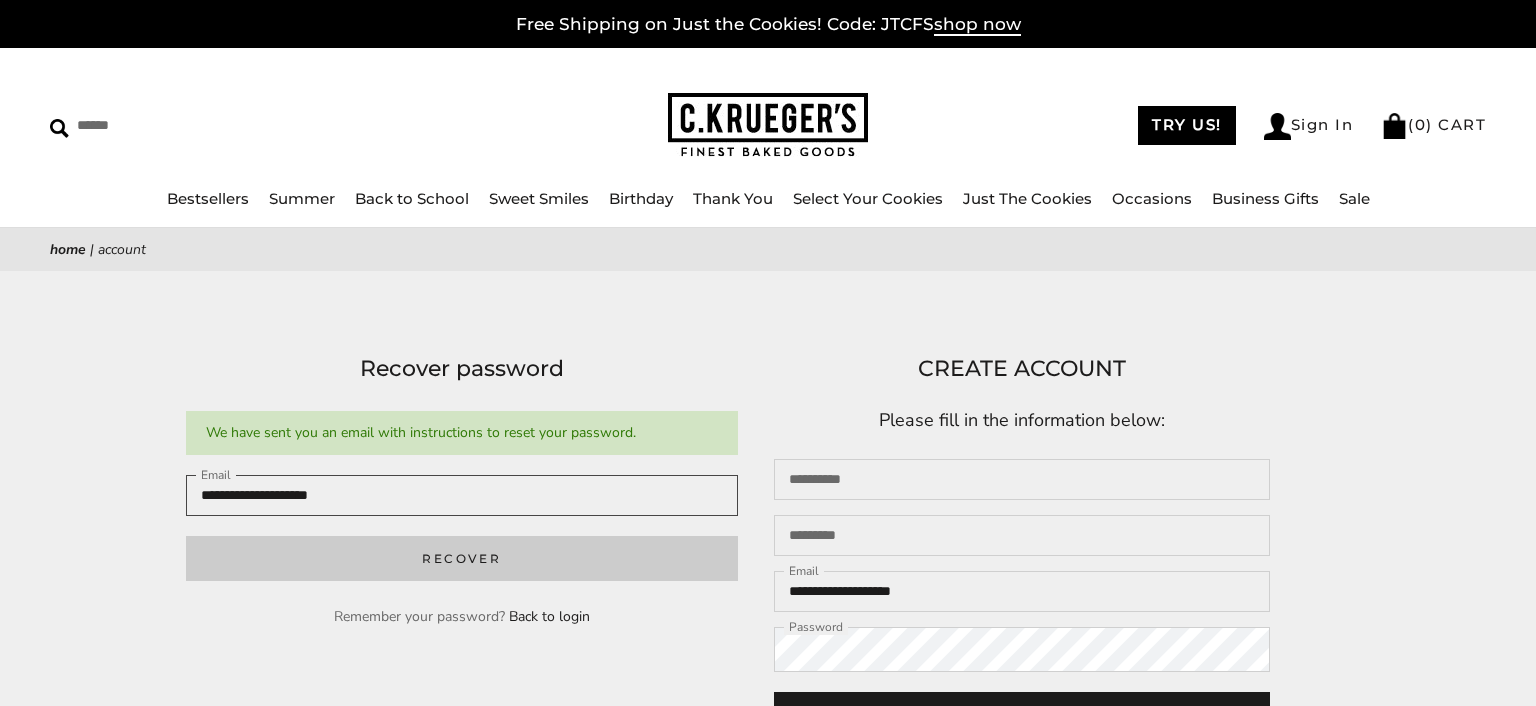 type on "**********" 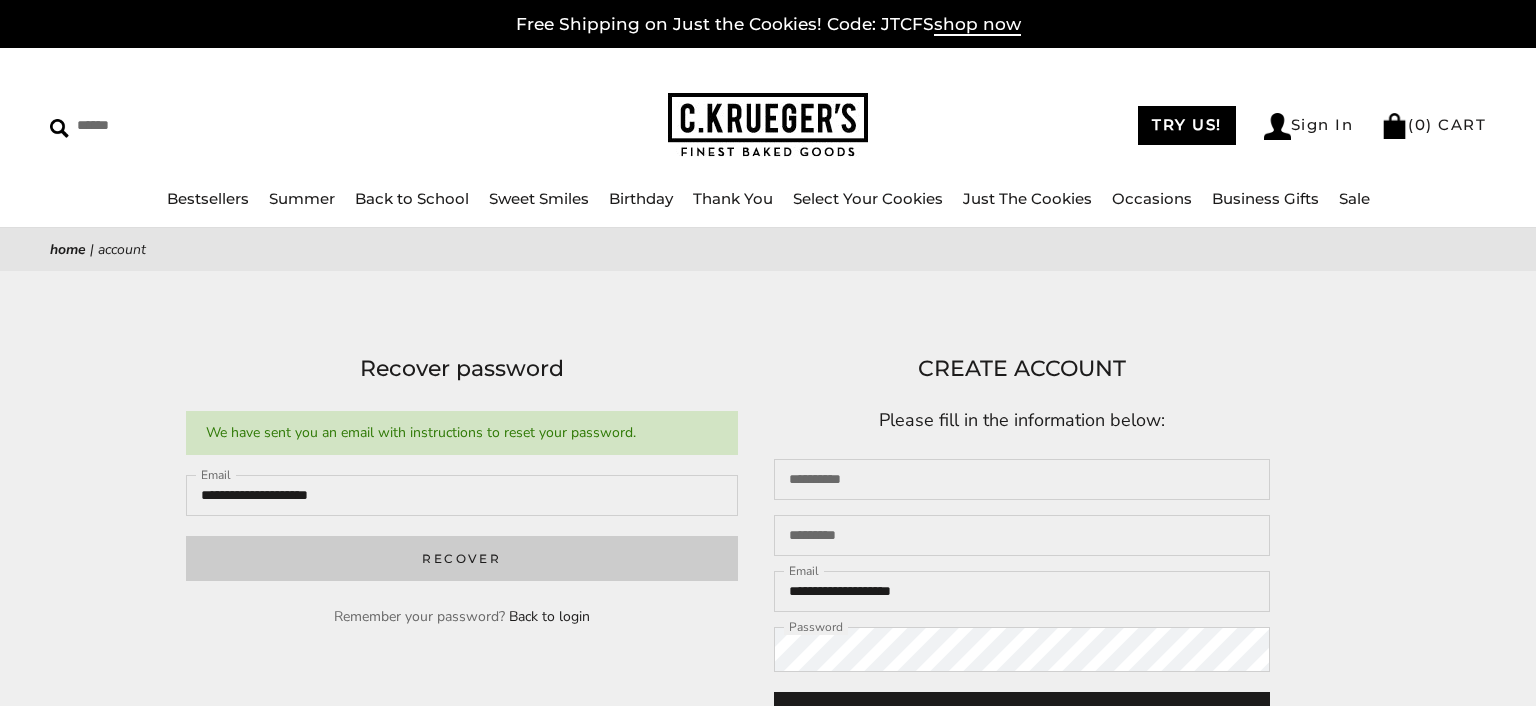 click on "Recover" at bounding box center (462, 558) 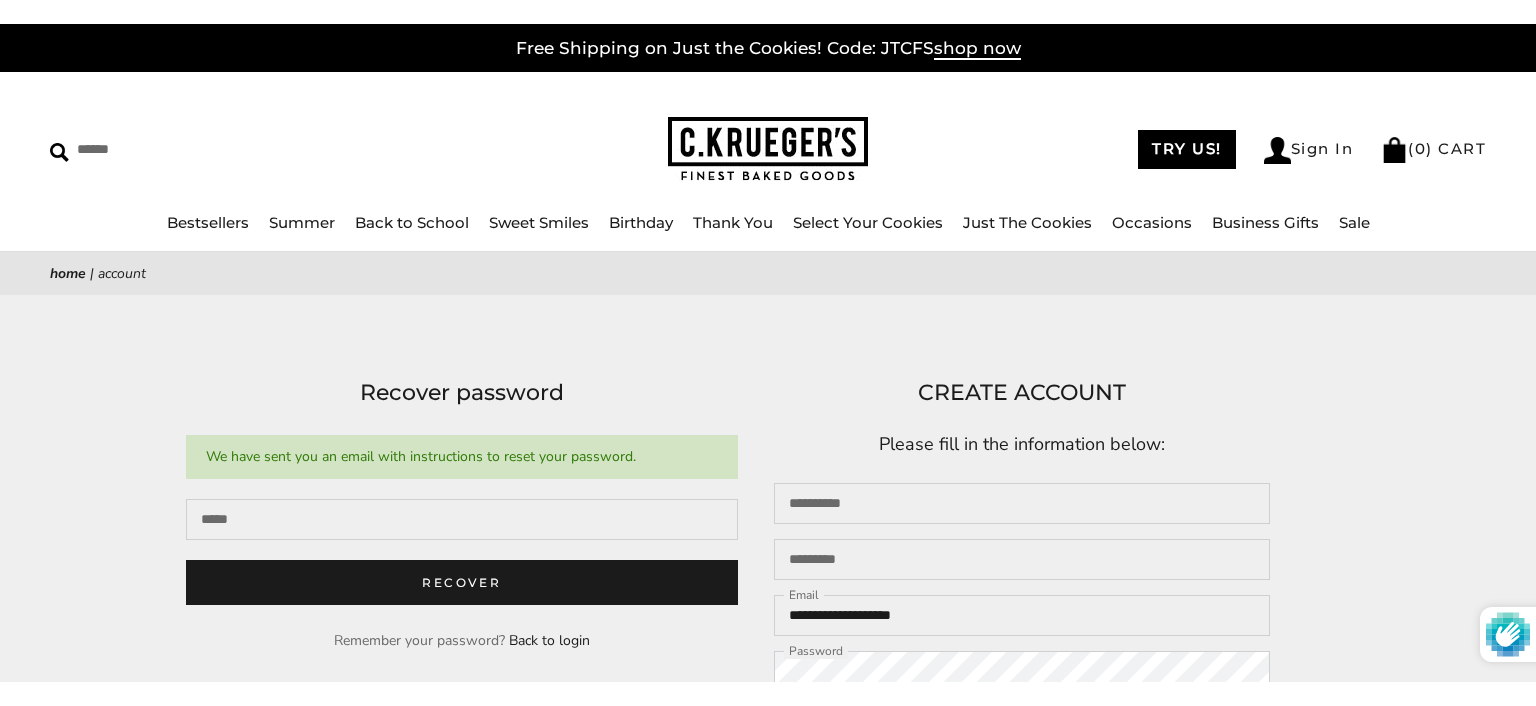 scroll, scrollTop: 0, scrollLeft: 0, axis: both 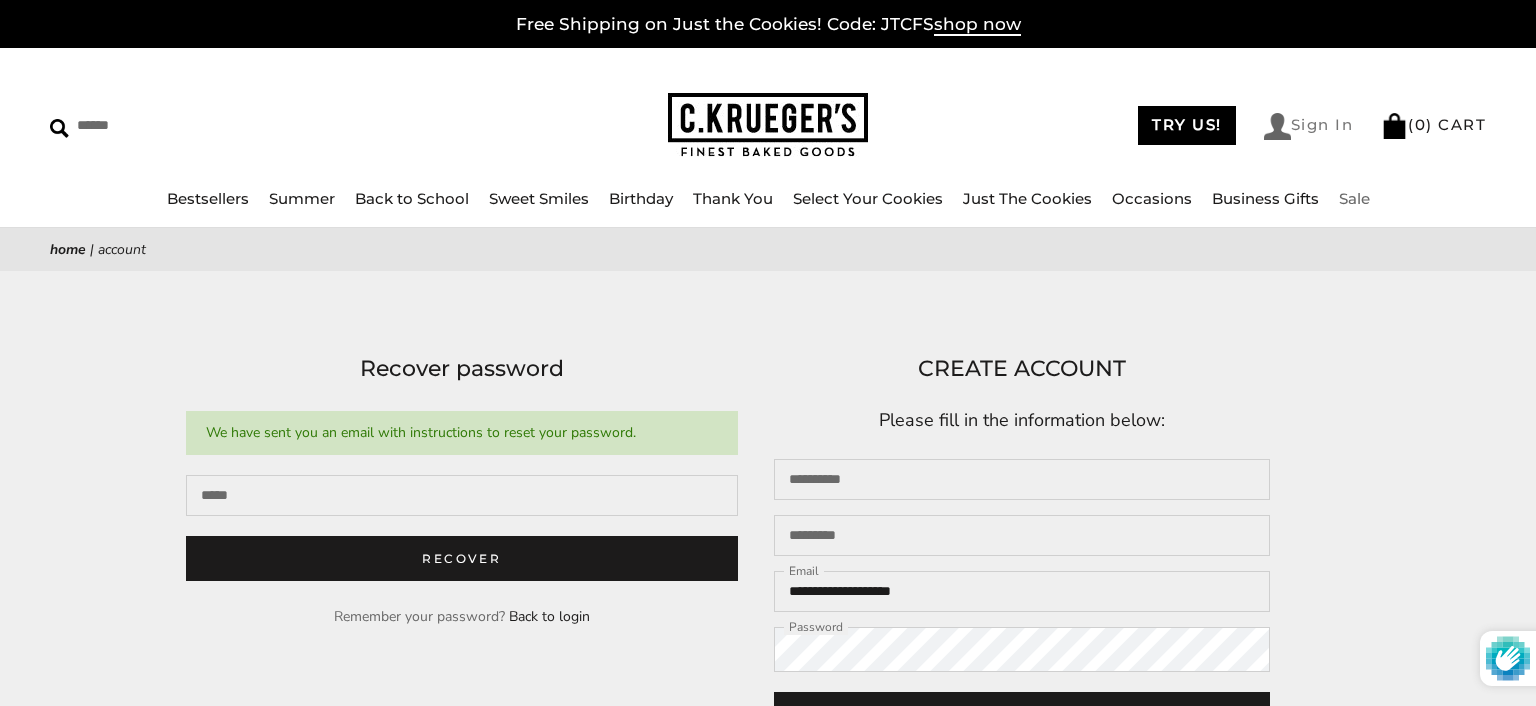 click on "Sign In" at bounding box center (1309, 126) 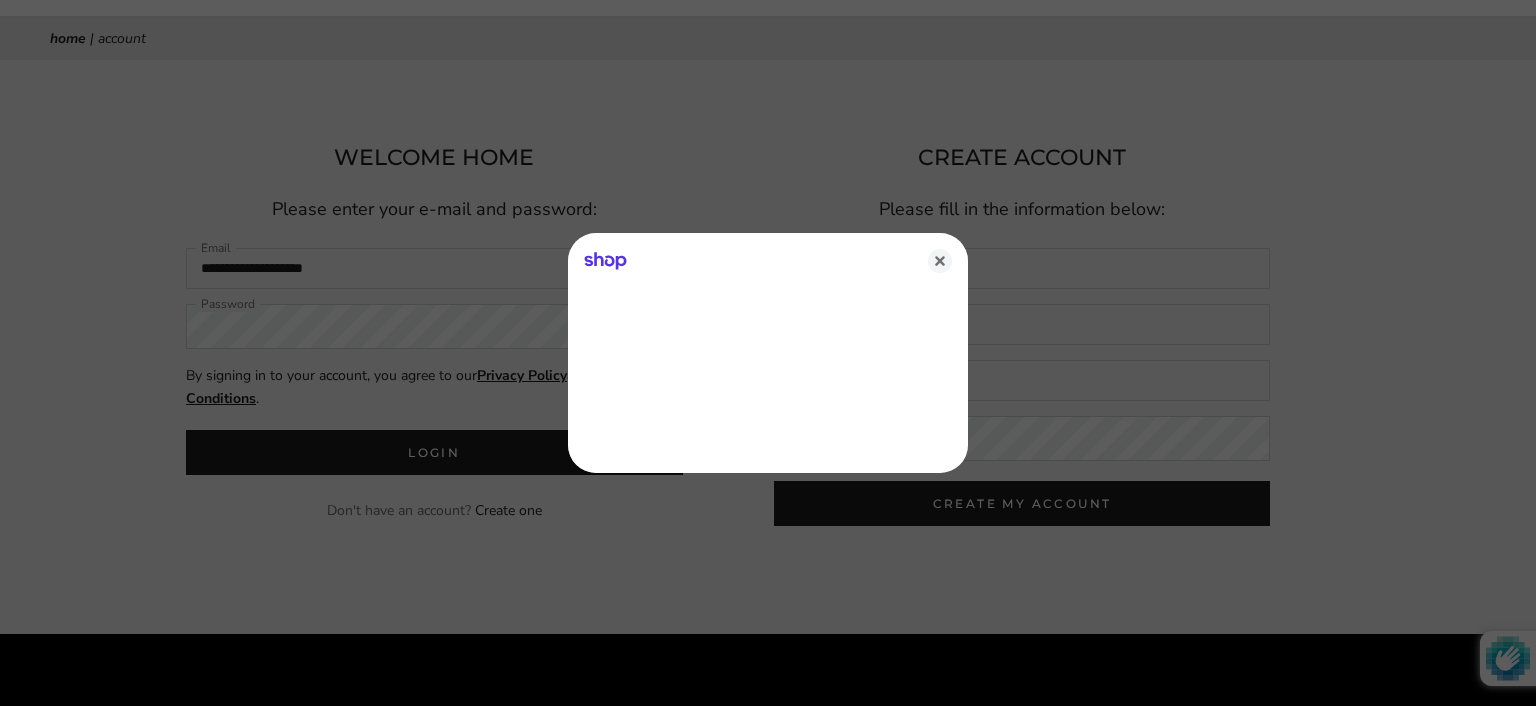 scroll, scrollTop: 211, scrollLeft: 0, axis: vertical 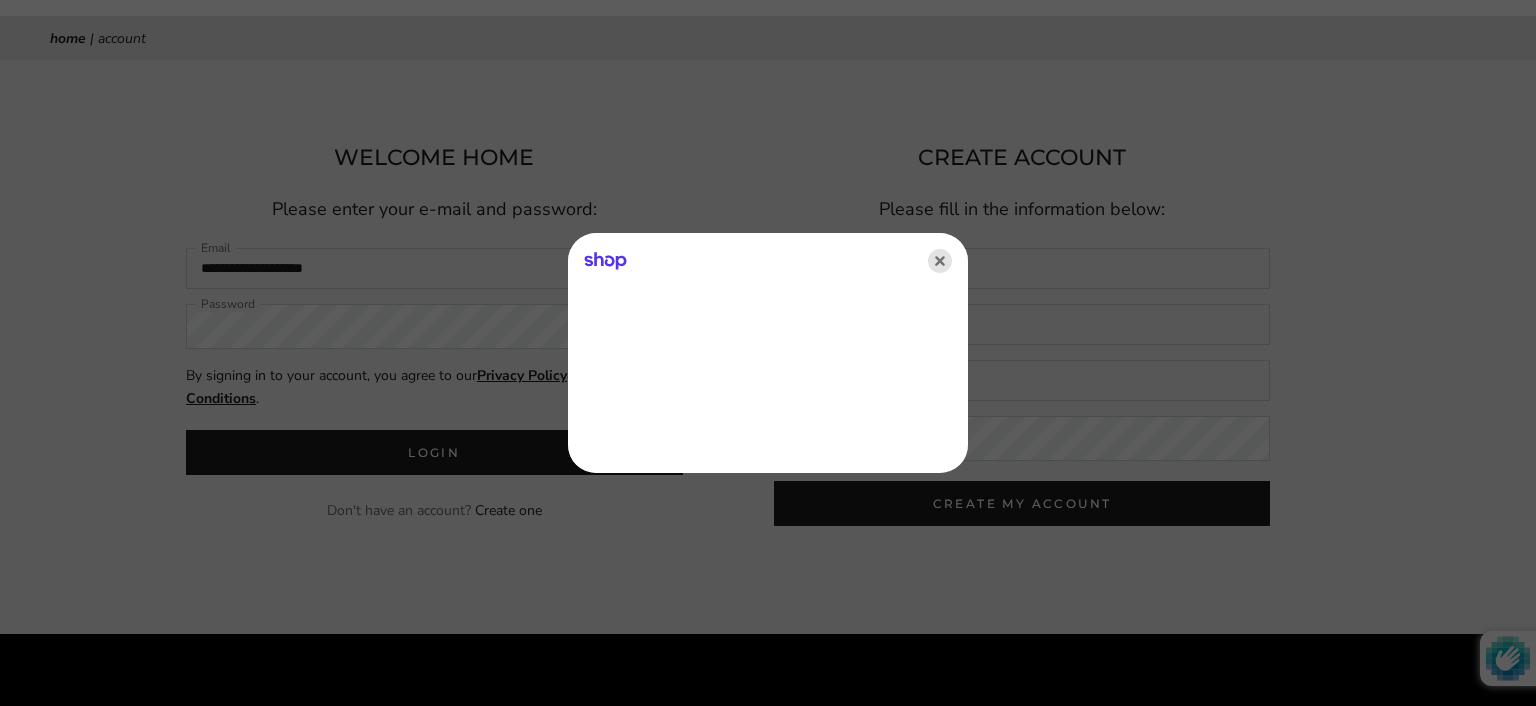 click 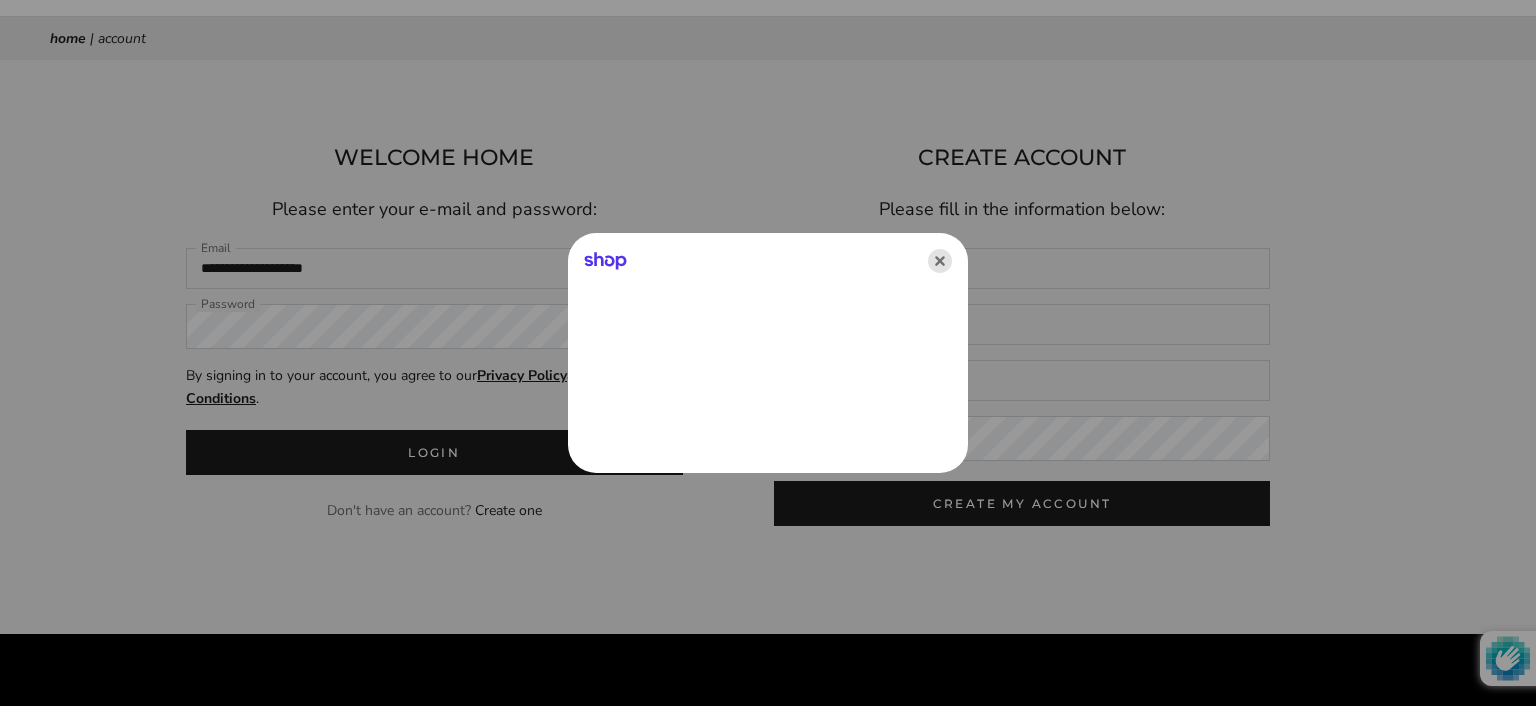 click 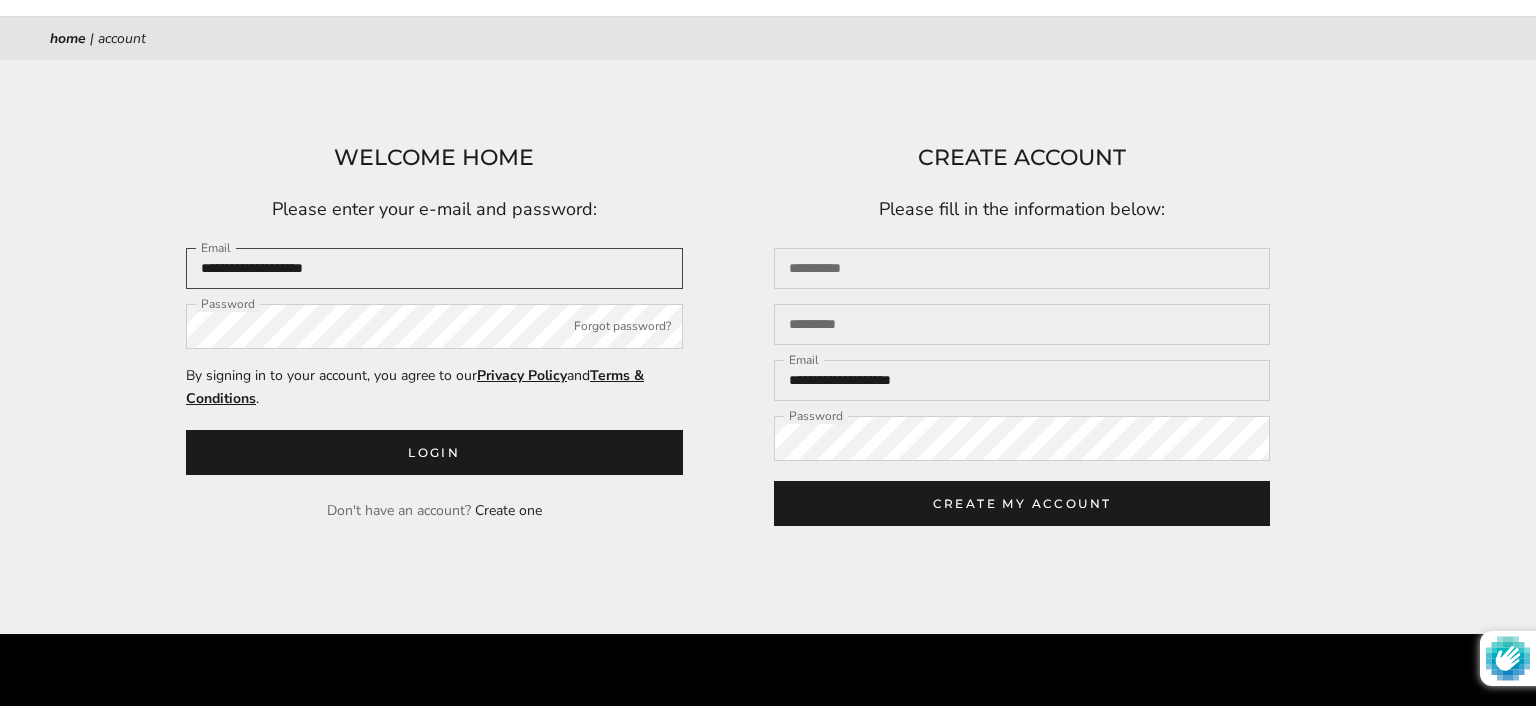 click on "**********" at bounding box center [434, 268] 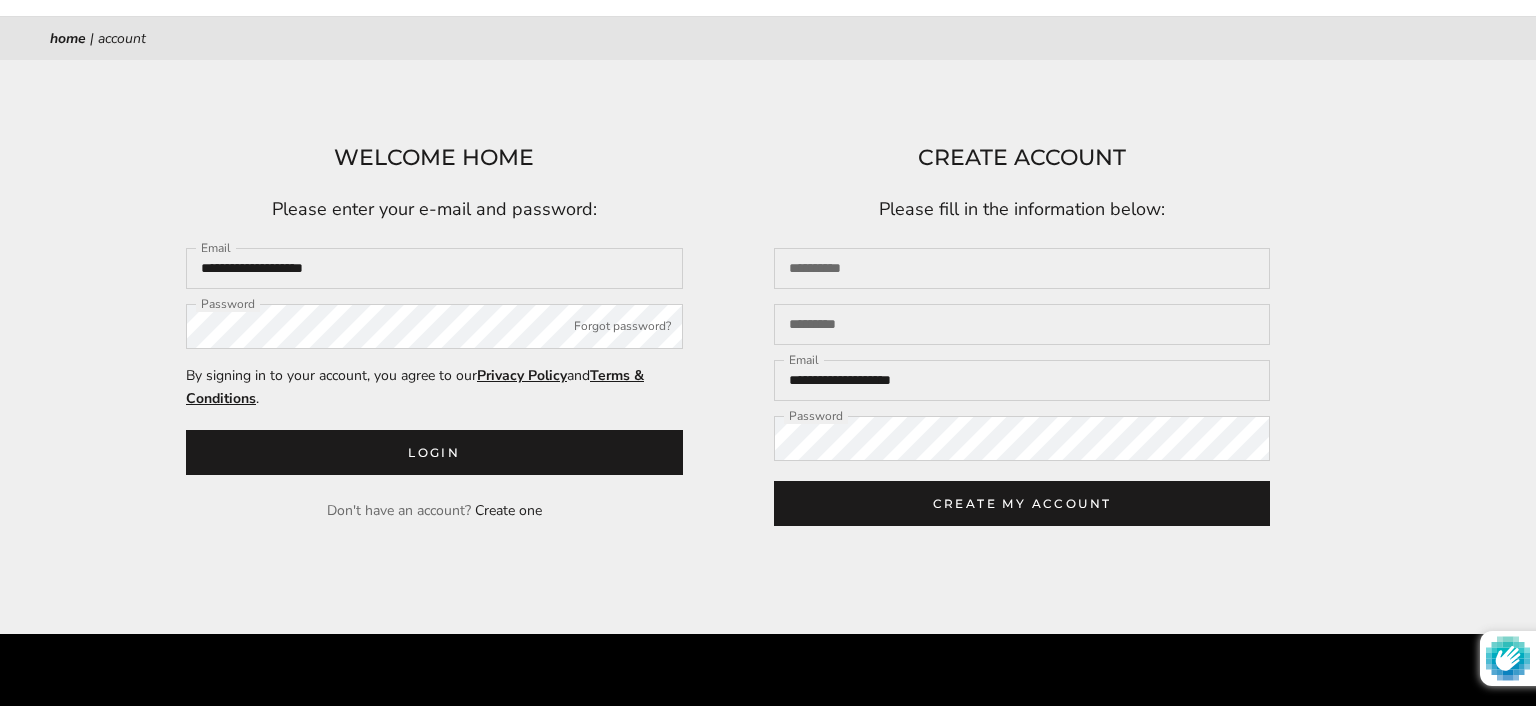 click on "Please enter your e-mail and password:" at bounding box center (434, 210) 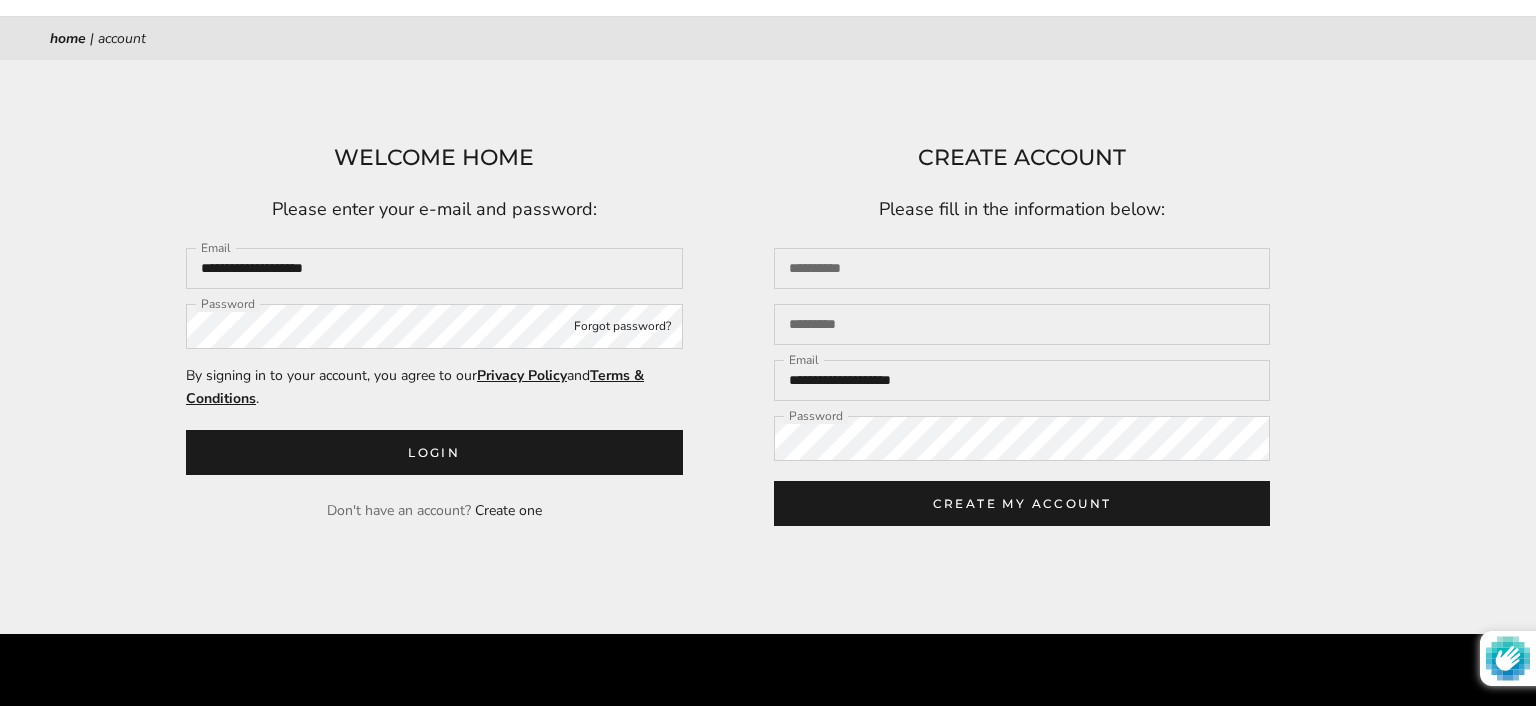 click on "Forgot password?" at bounding box center (622, 327) 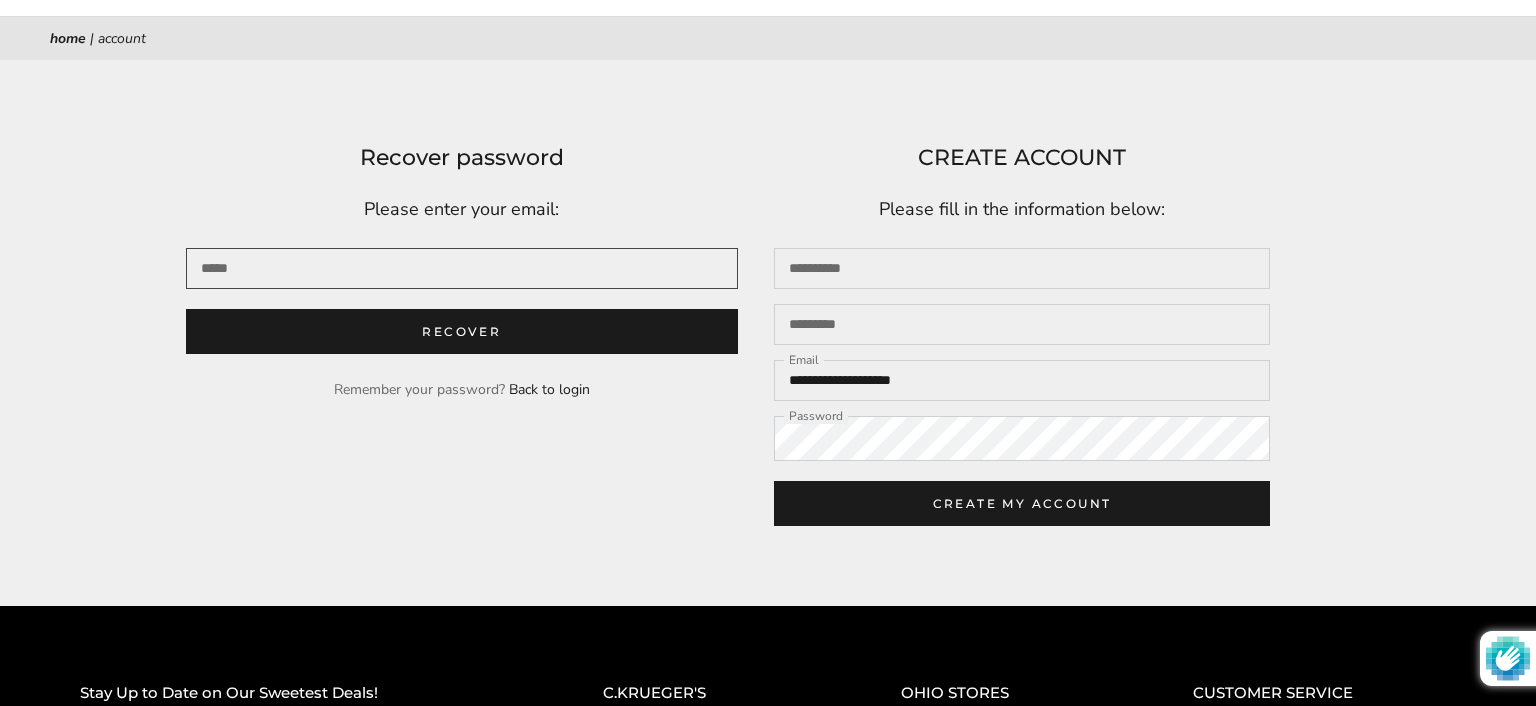 click at bounding box center (462, 268) 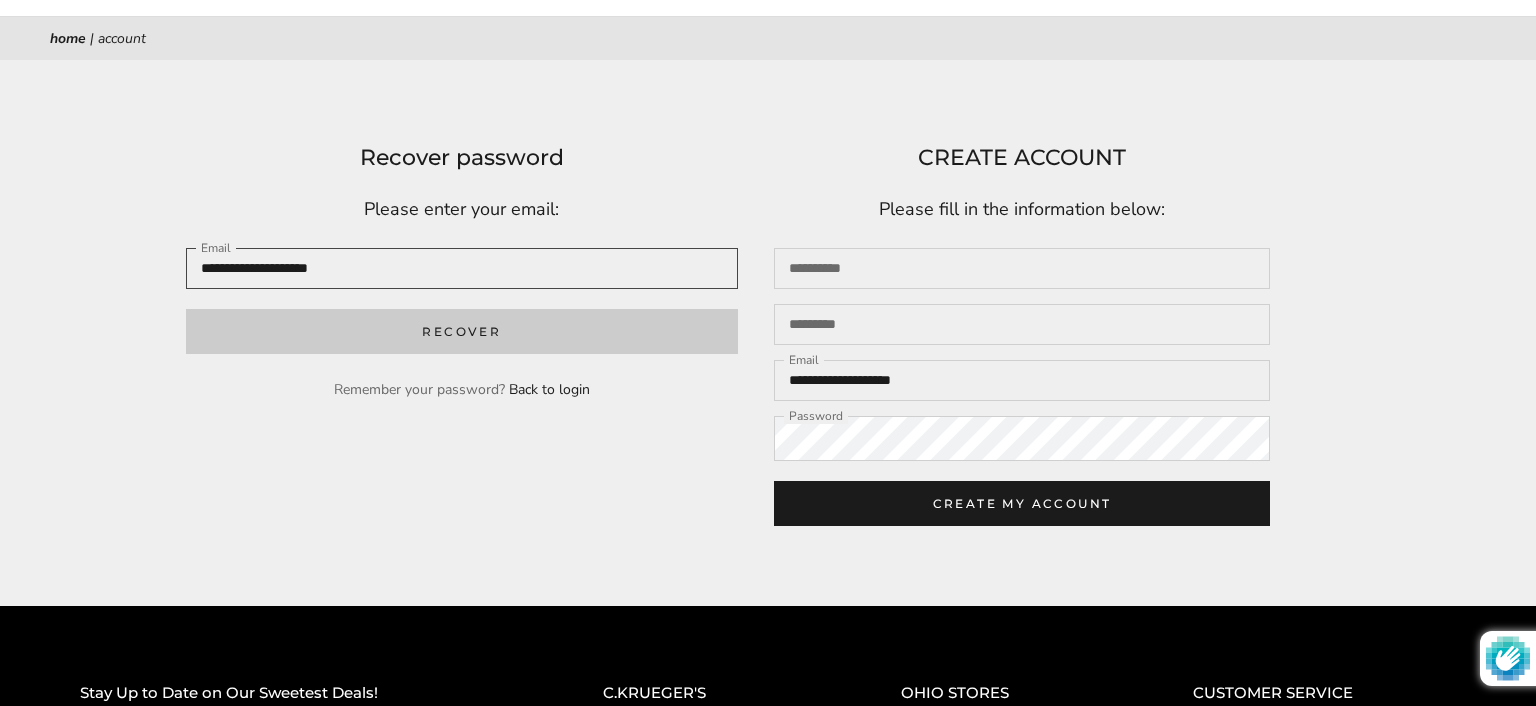 type on "**********" 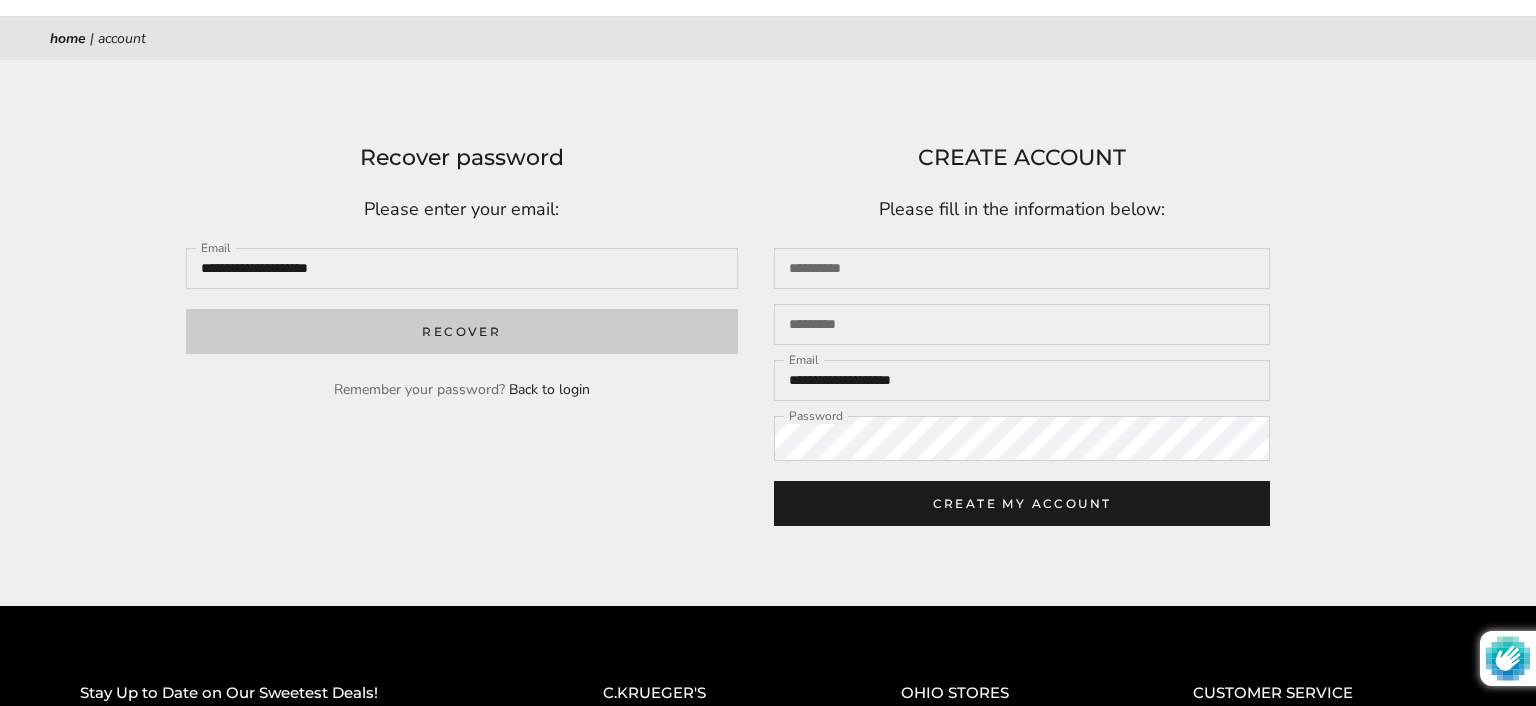 click on "Recover" at bounding box center (462, 331) 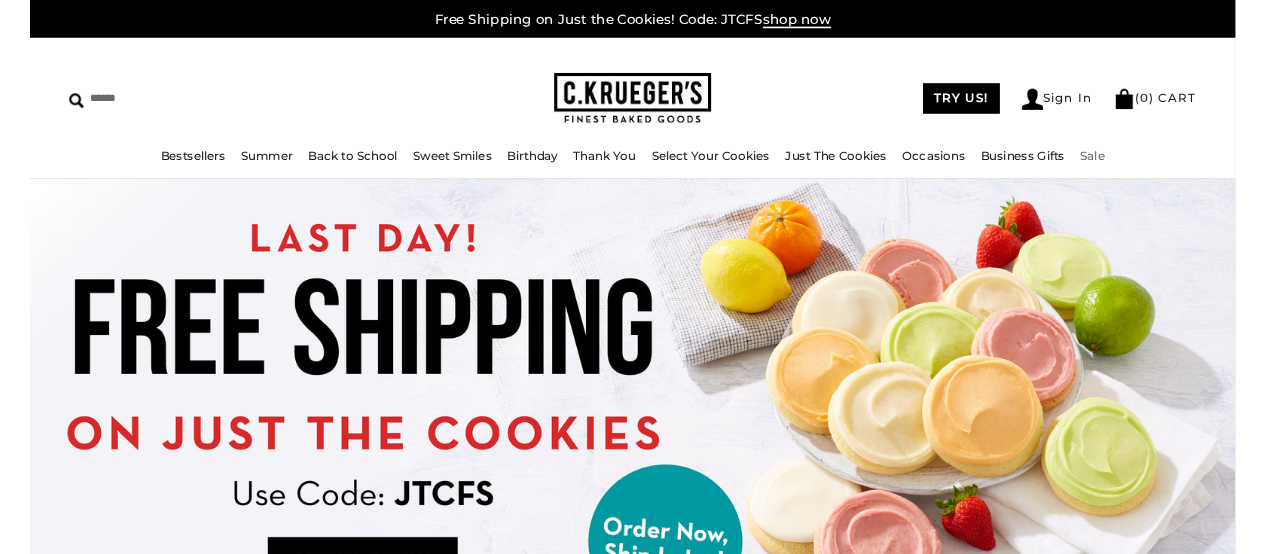 scroll, scrollTop: 105, scrollLeft: 0, axis: vertical 